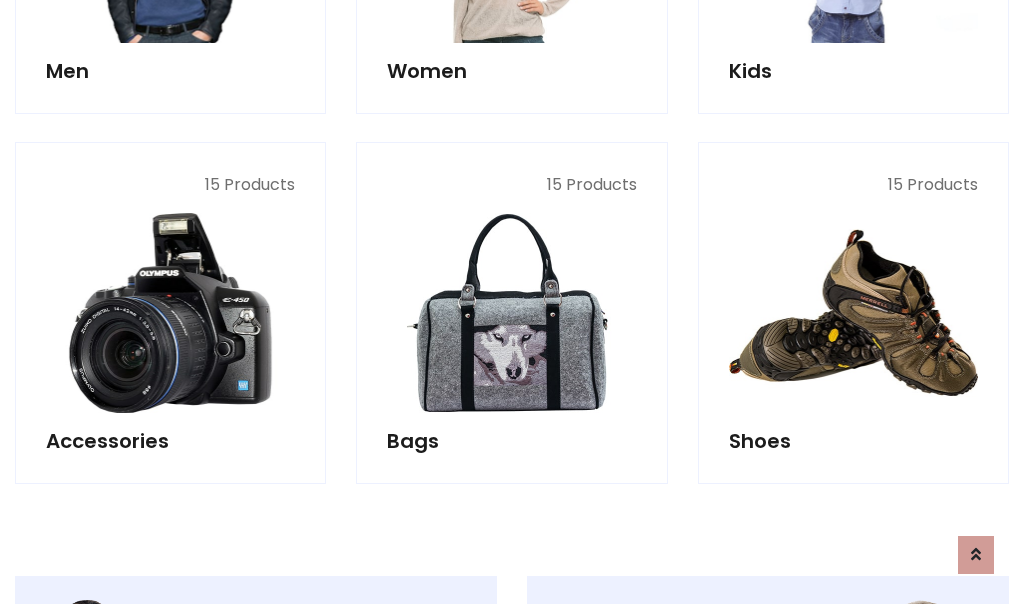 scroll, scrollTop: 853, scrollLeft: 0, axis: vertical 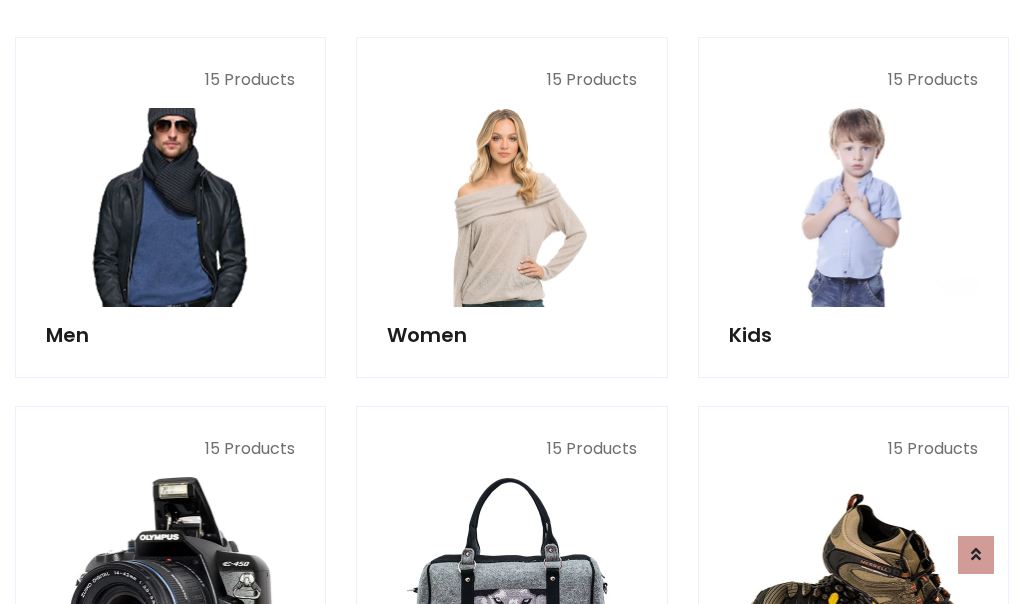click at bounding box center [170, 207] 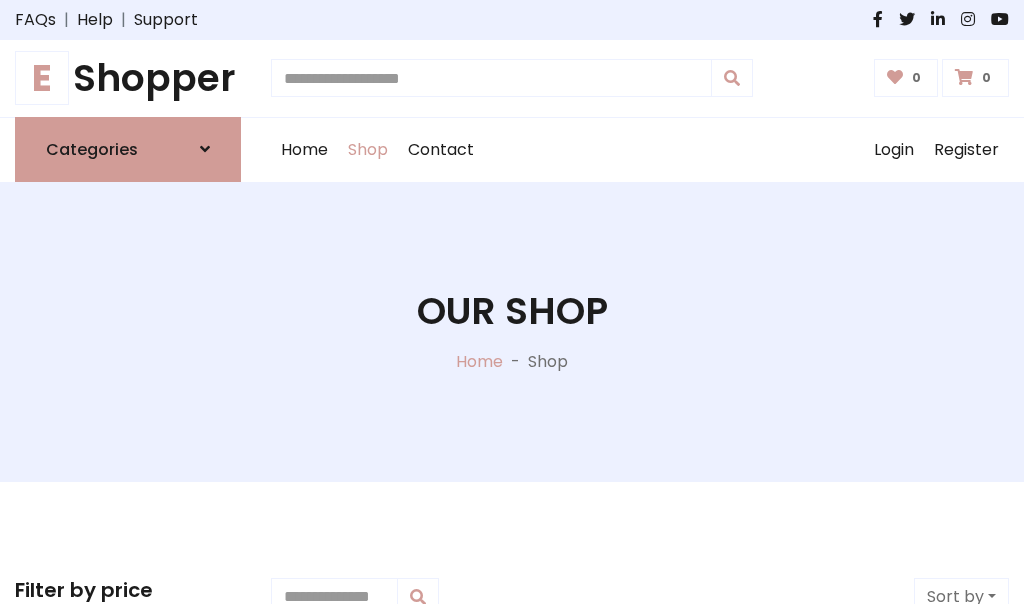 scroll, scrollTop: 807, scrollLeft: 0, axis: vertical 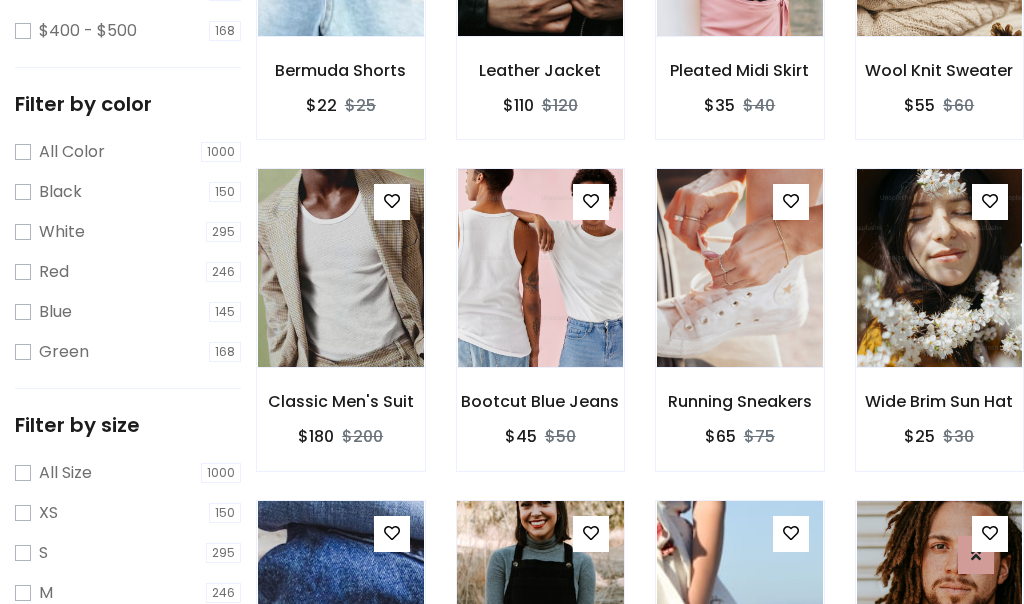 click at bounding box center [540, 600] 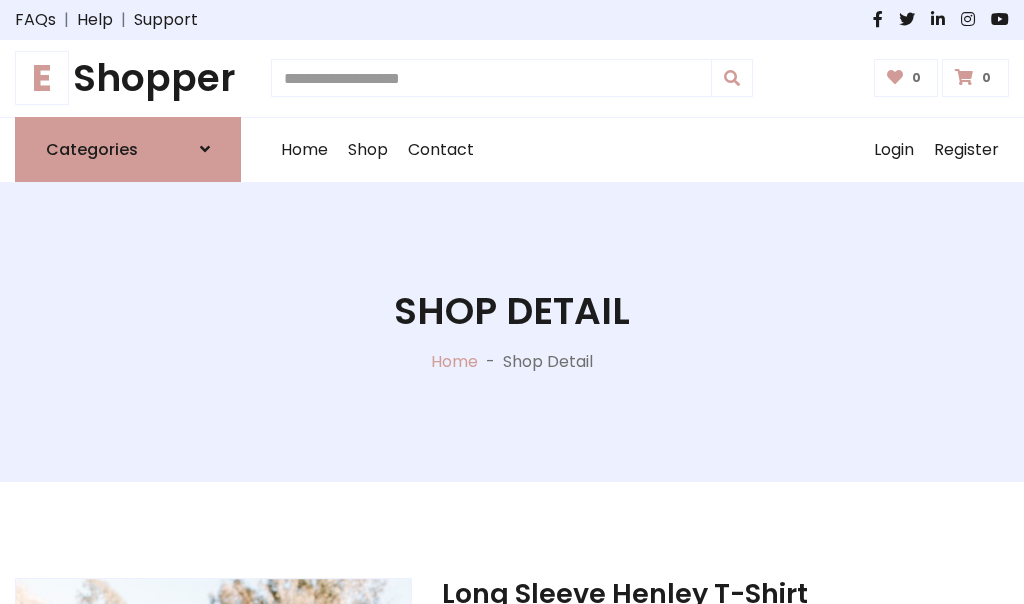 scroll, scrollTop: 182, scrollLeft: 0, axis: vertical 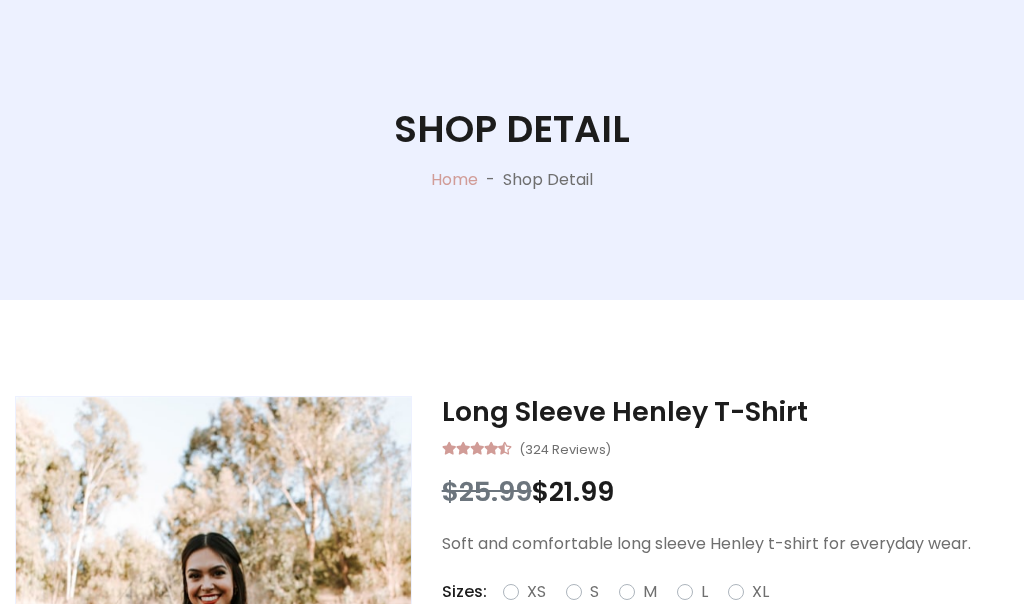 click on "M" at bounding box center (650, 592) 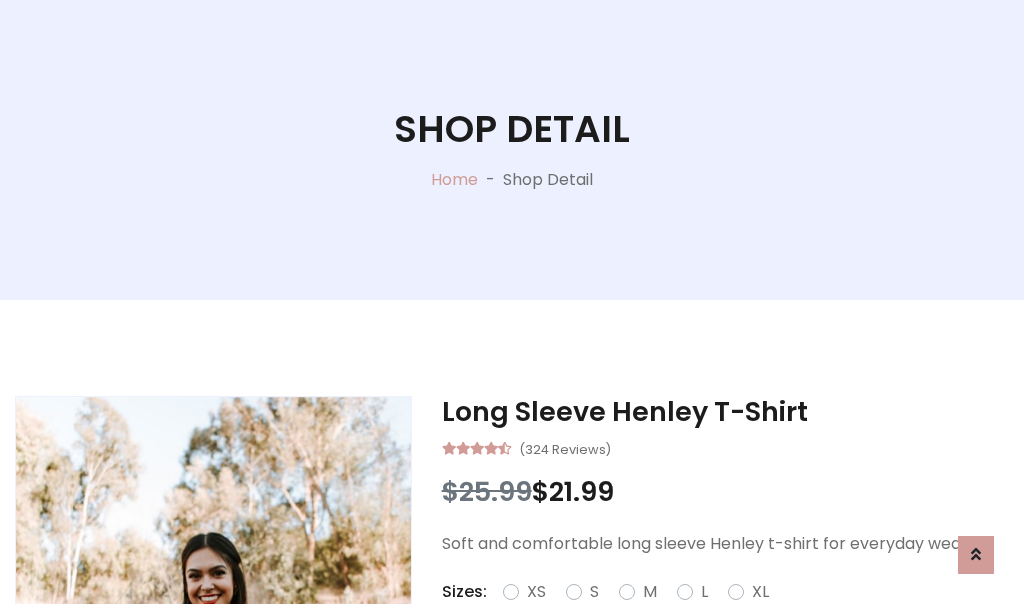 click on "Red" at bounding box center (732, 616) 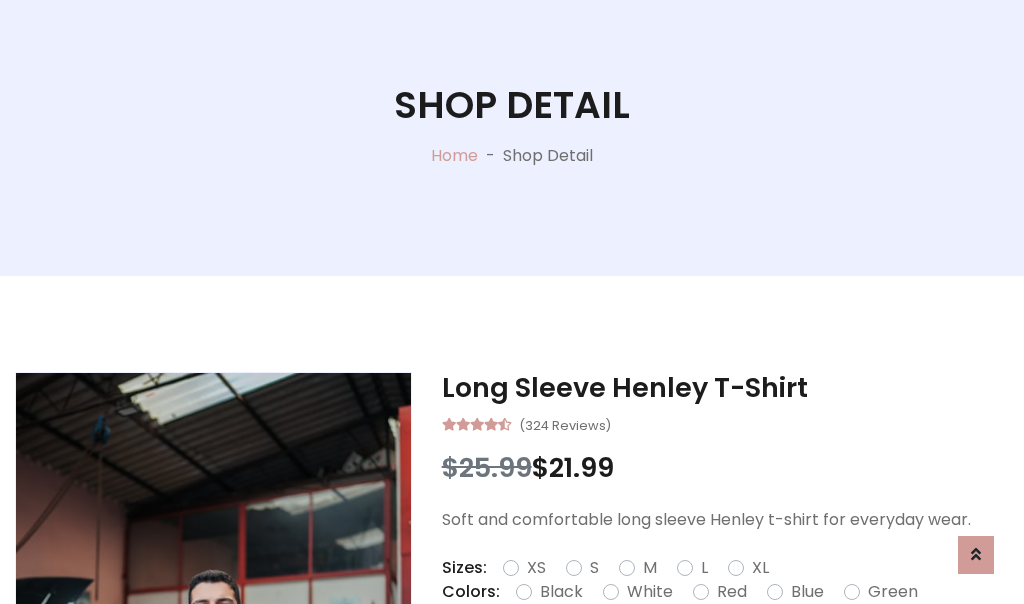 click on "Add To Cart" at bounding box center (663, 655) 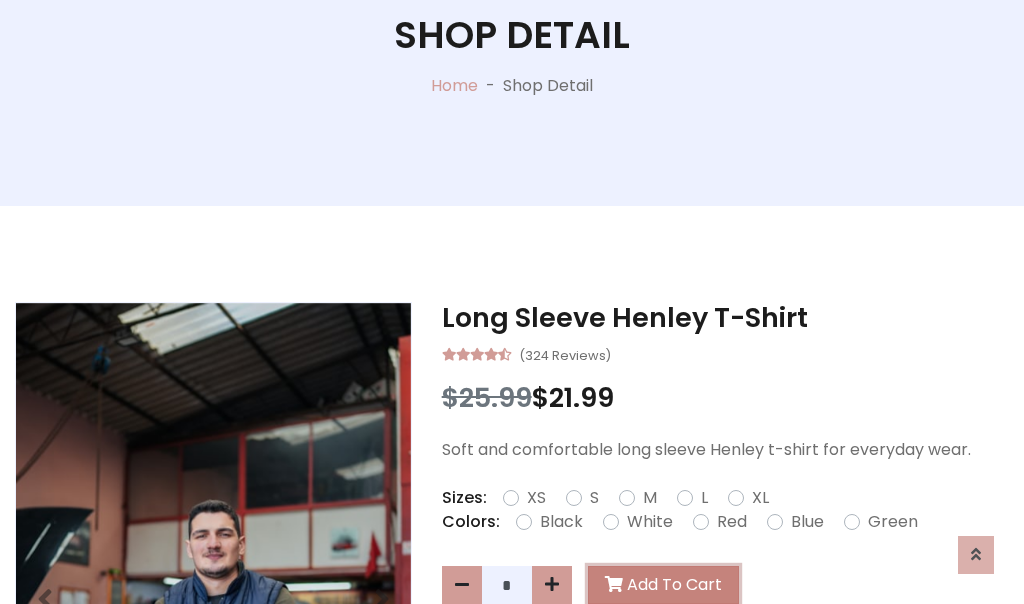 scroll, scrollTop: 0, scrollLeft: 0, axis: both 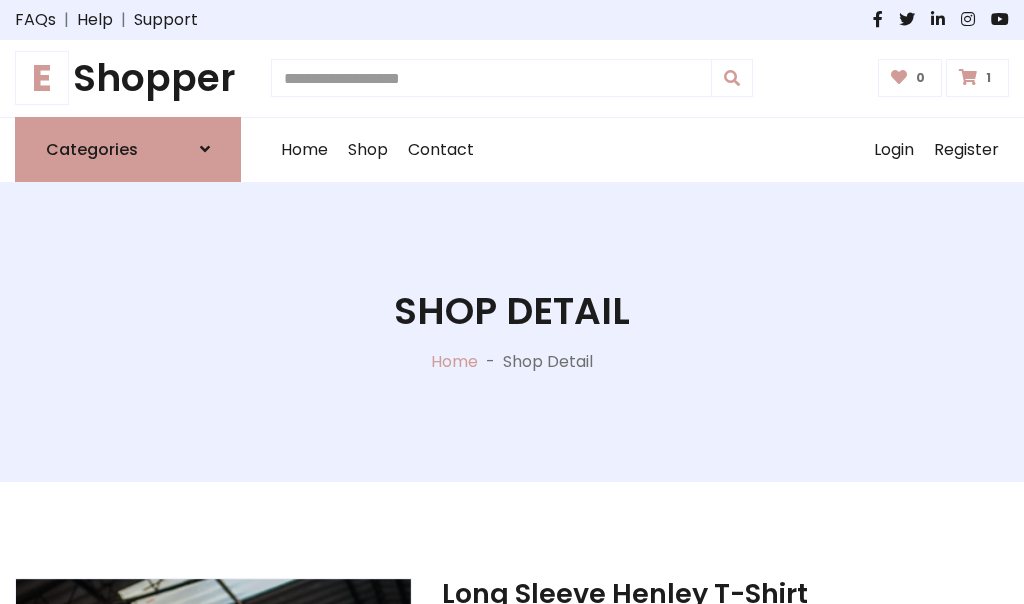 click at bounding box center [968, 77] 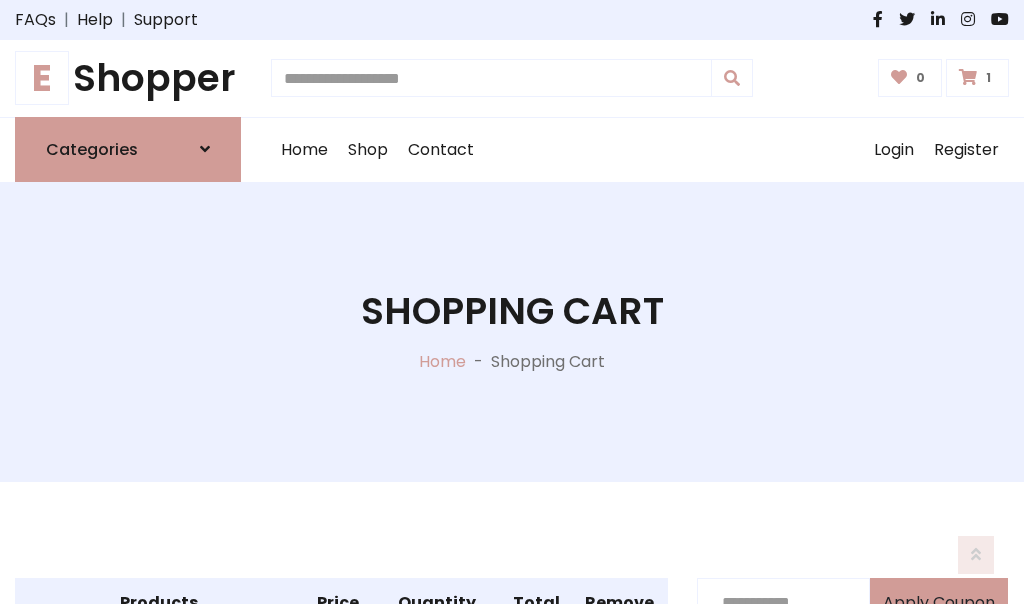 scroll, scrollTop: 474, scrollLeft: 0, axis: vertical 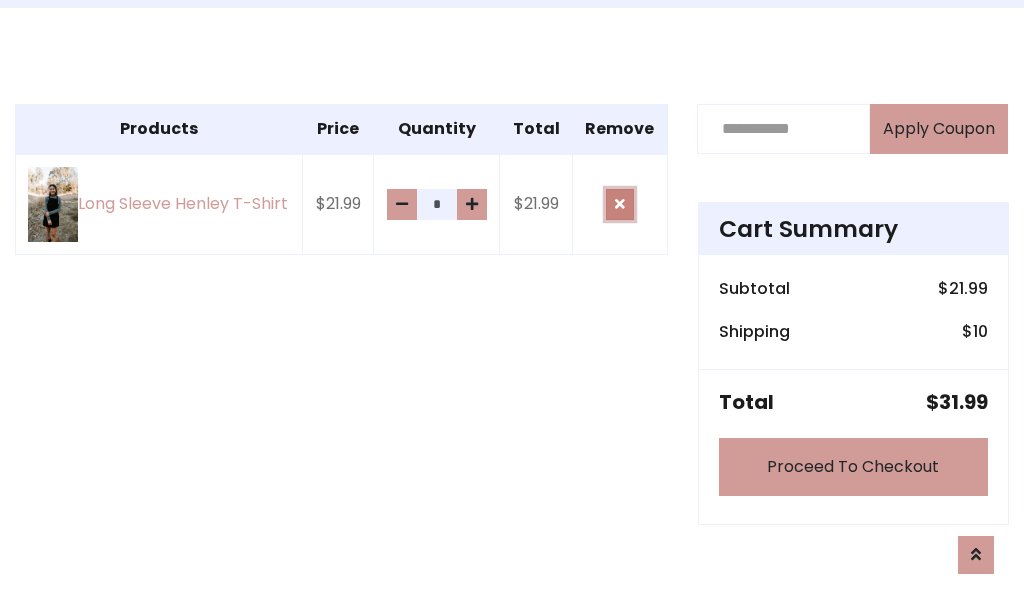 click at bounding box center (620, 204) 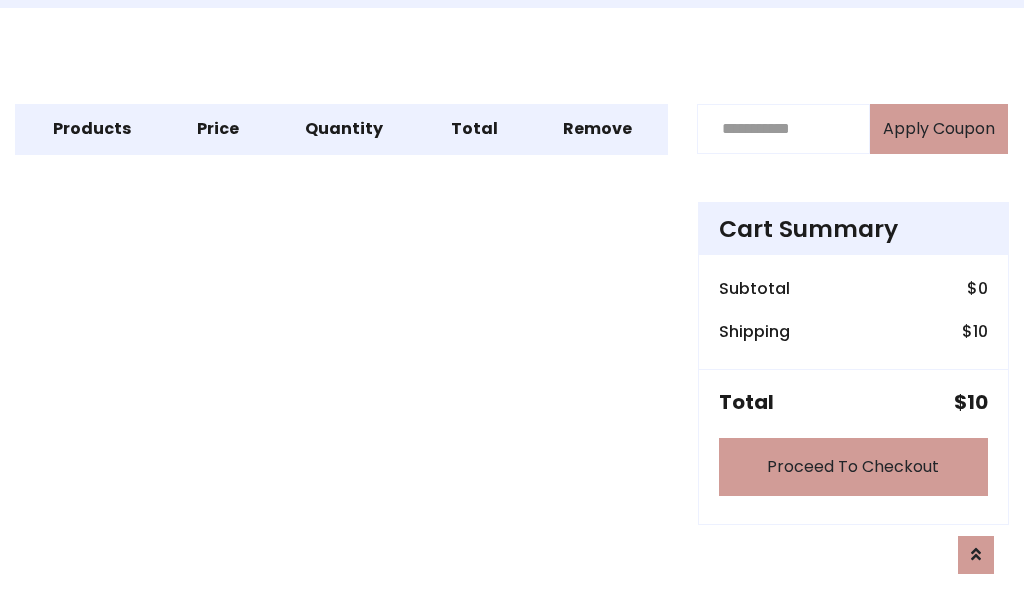 scroll, scrollTop: 247, scrollLeft: 0, axis: vertical 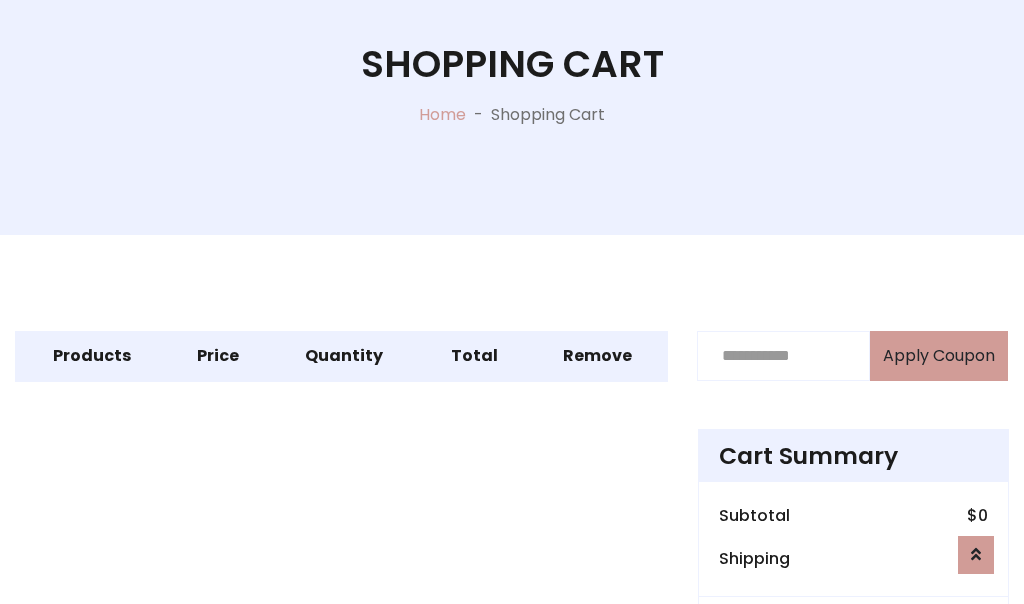 click on "Proceed To Checkout" at bounding box center (853, 694) 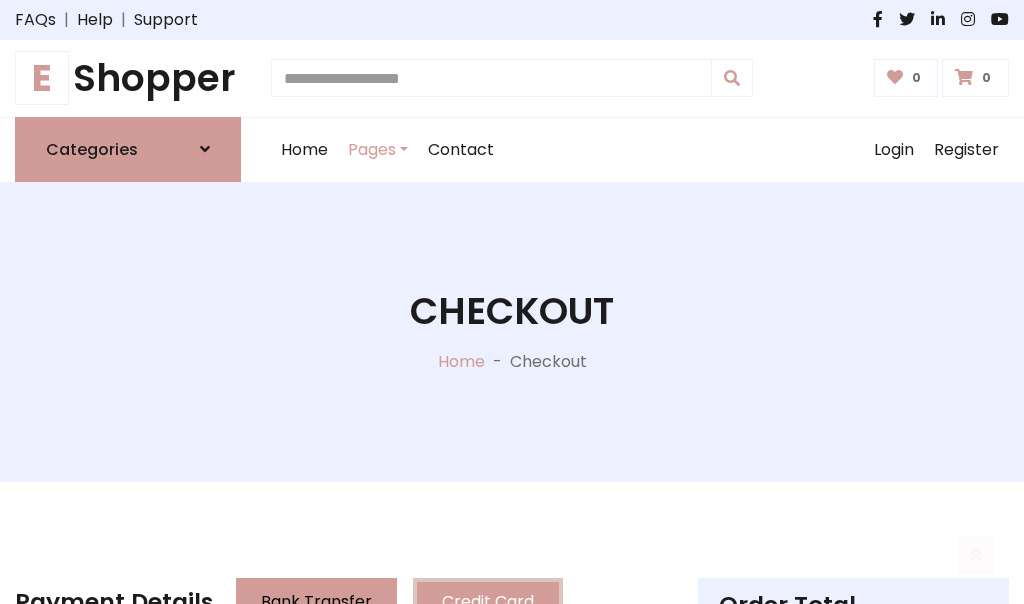scroll, scrollTop: 137, scrollLeft: 0, axis: vertical 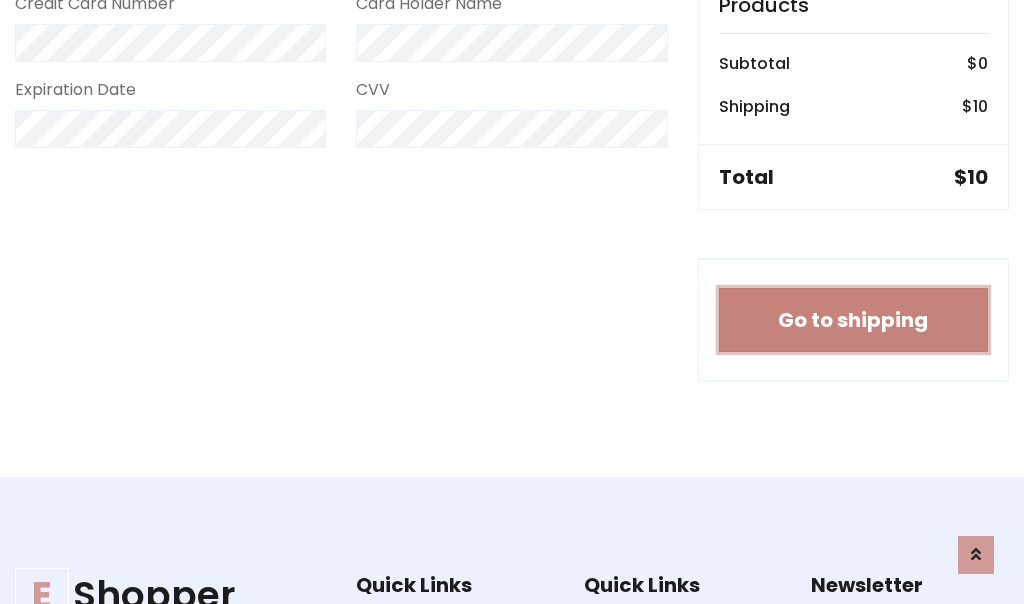 click on "Go to shipping" at bounding box center [853, 320] 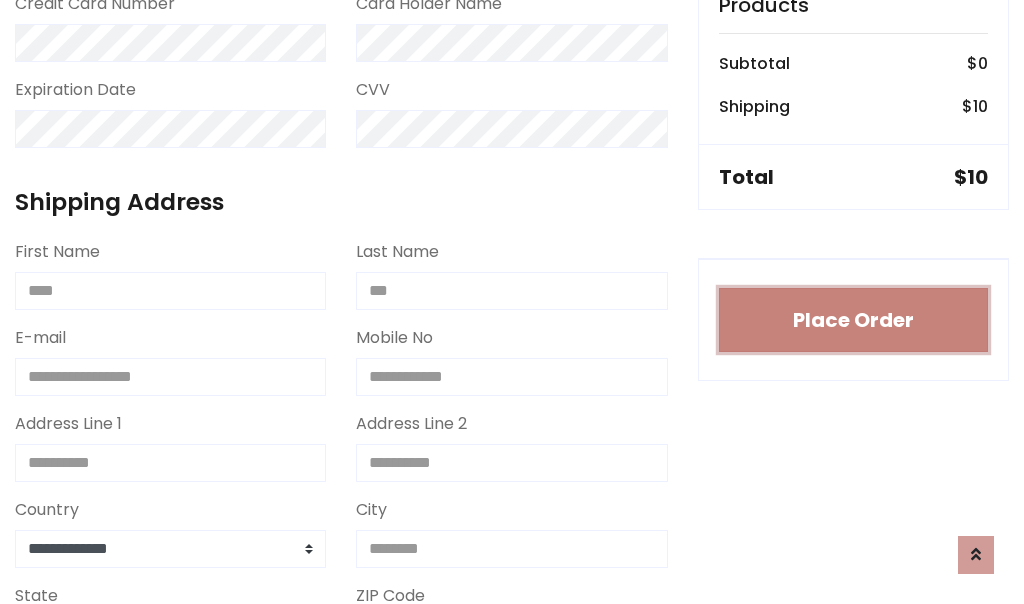 type 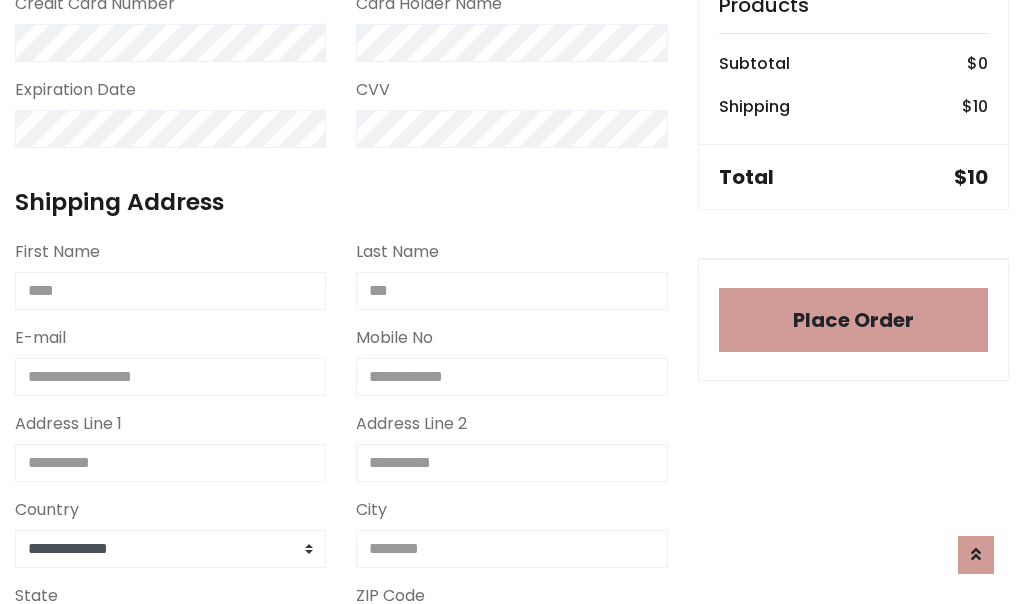 scroll, scrollTop: 1216, scrollLeft: 0, axis: vertical 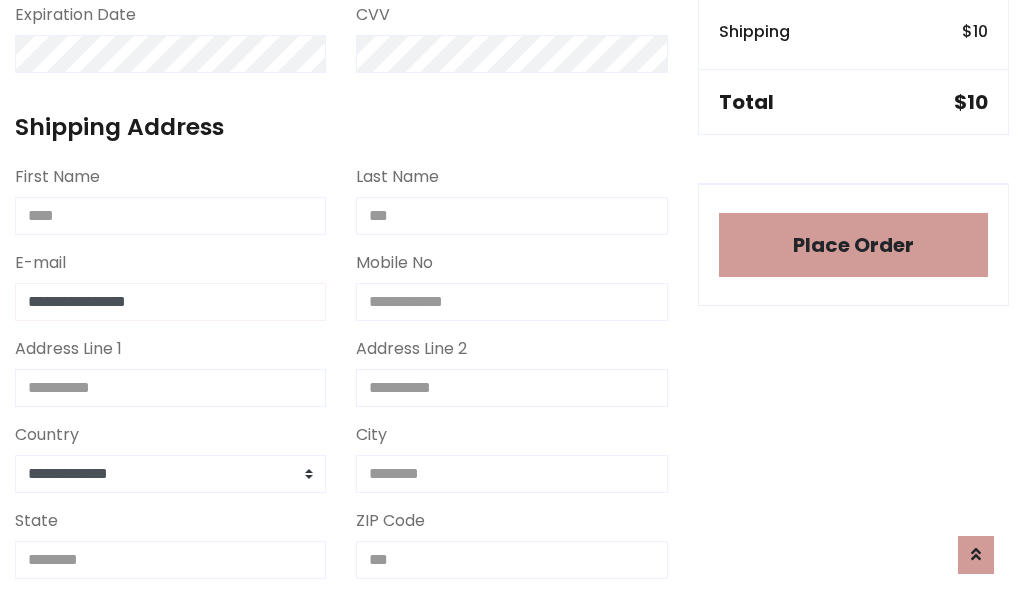 type on "**********" 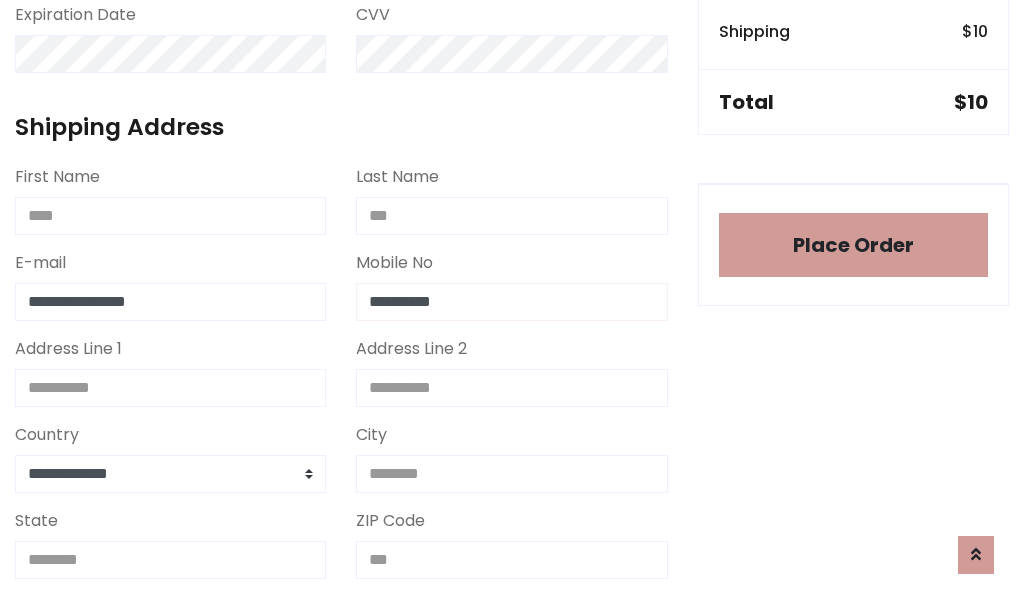 type on "**********" 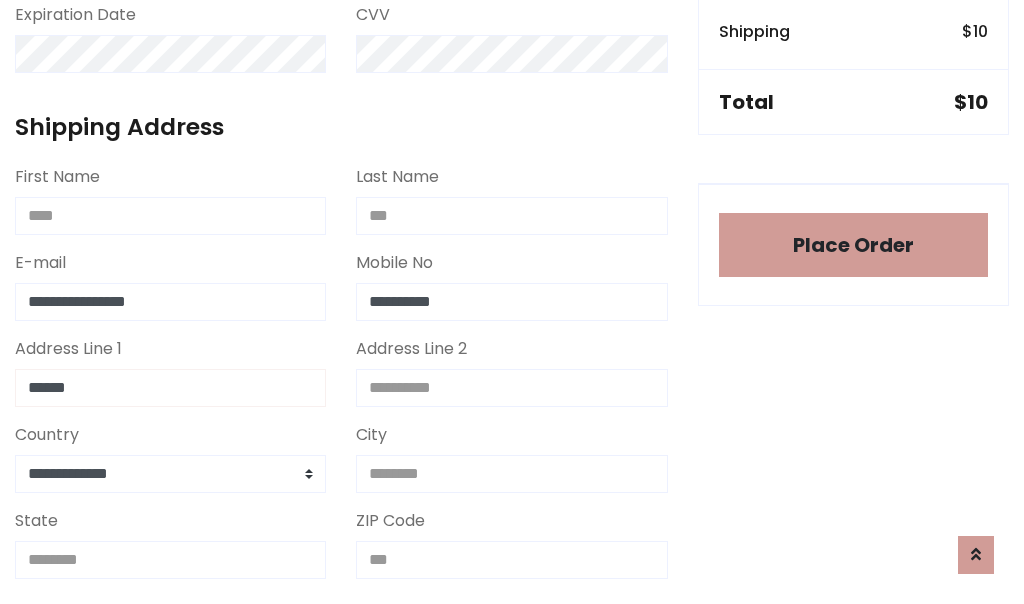 type on "******" 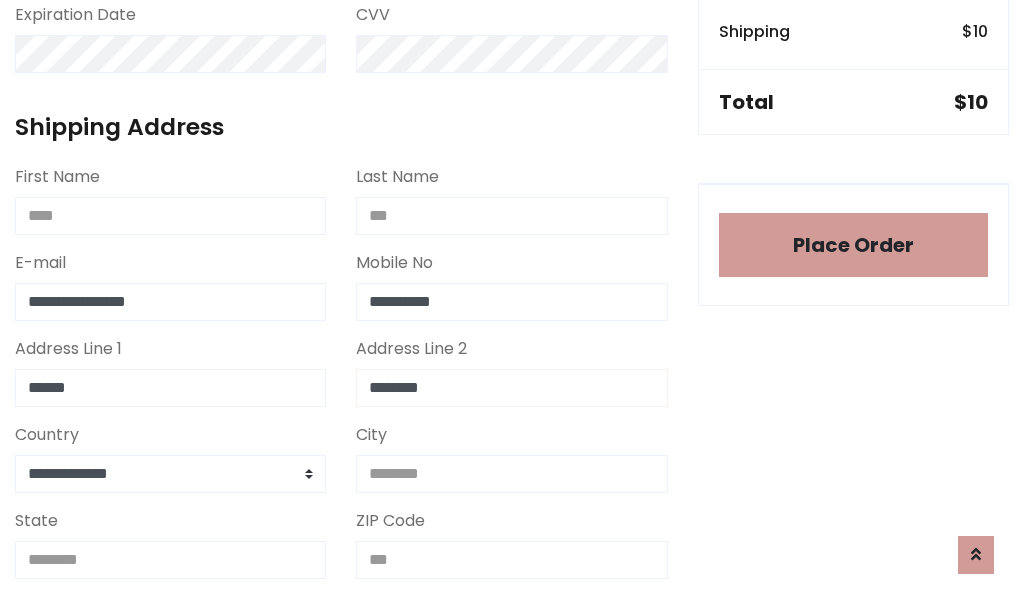 type on "********" 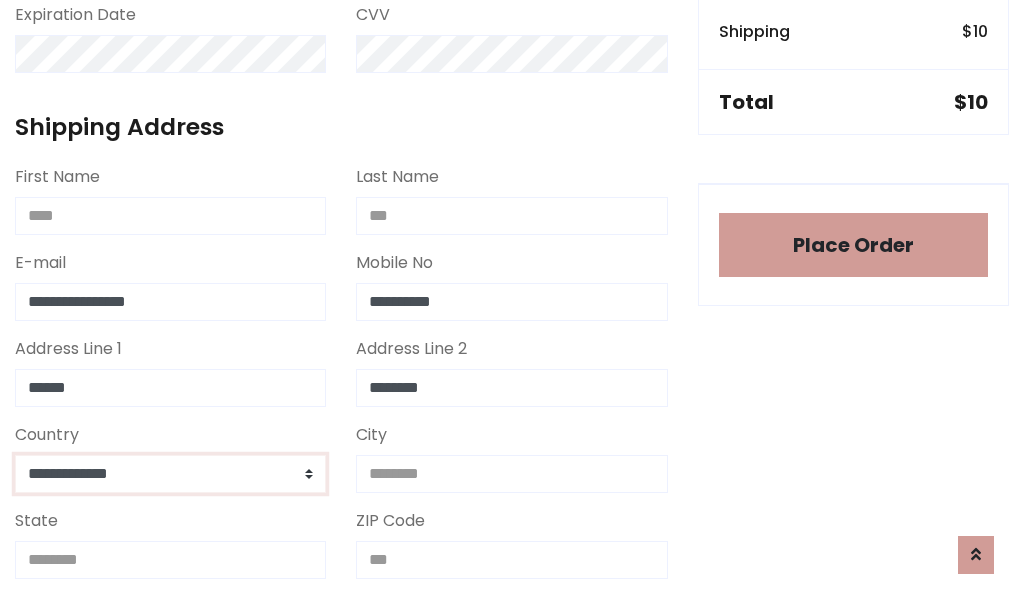 select on "*******" 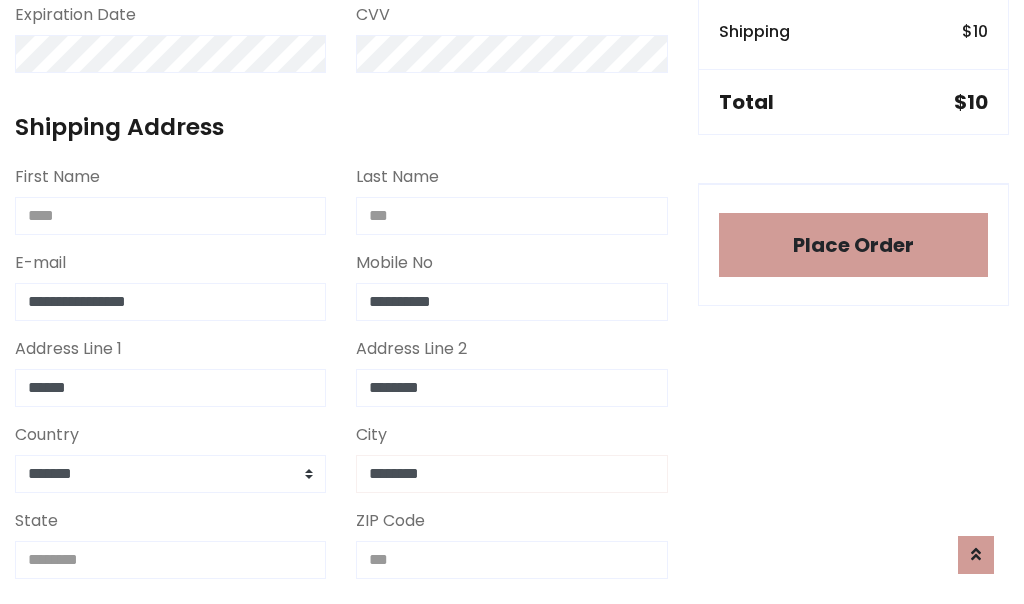 type on "********" 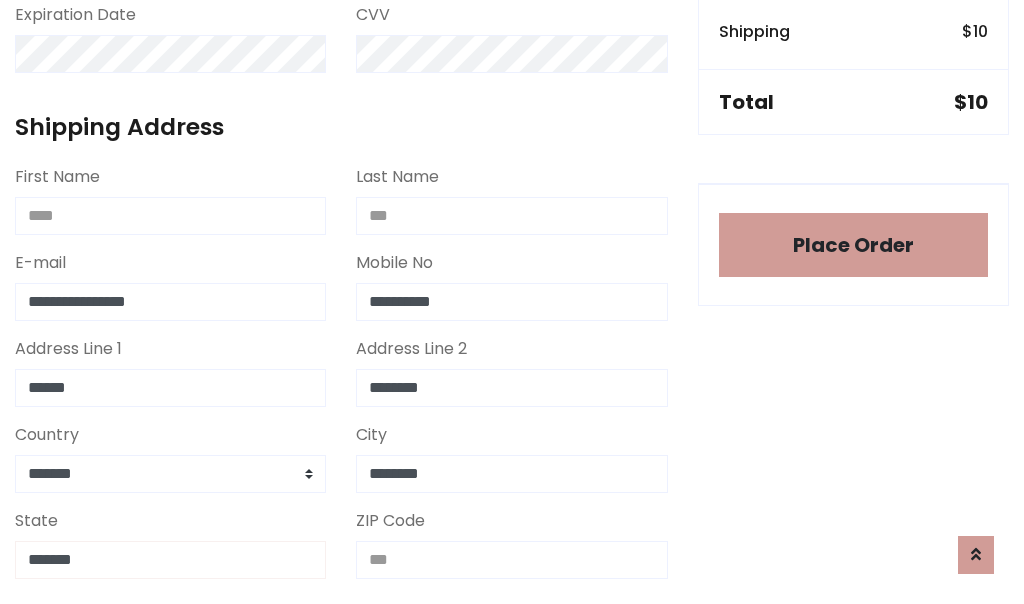 type on "*******" 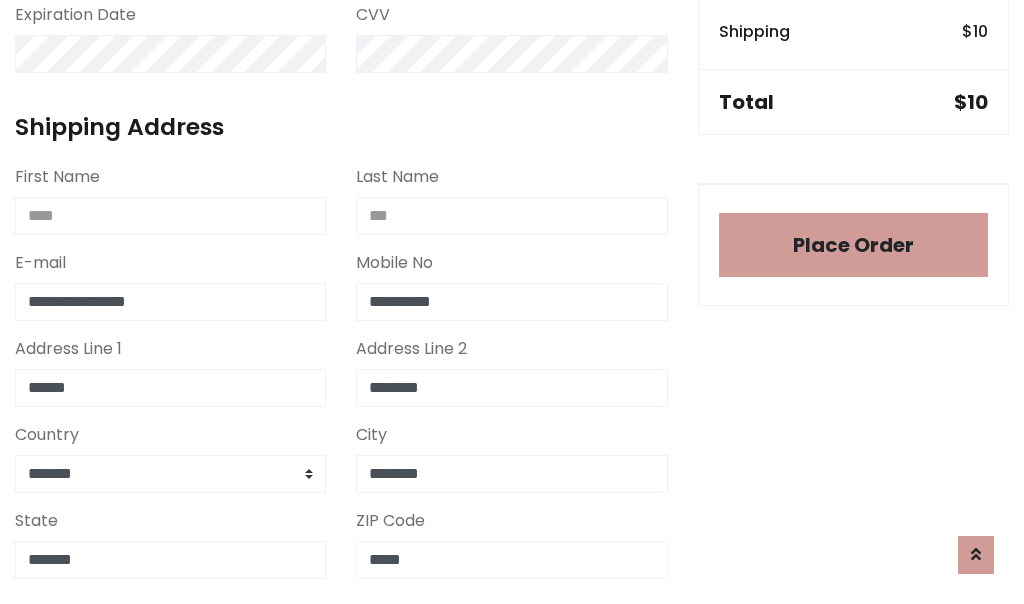 scroll, scrollTop: 403, scrollLeft: 0, axis: vertical 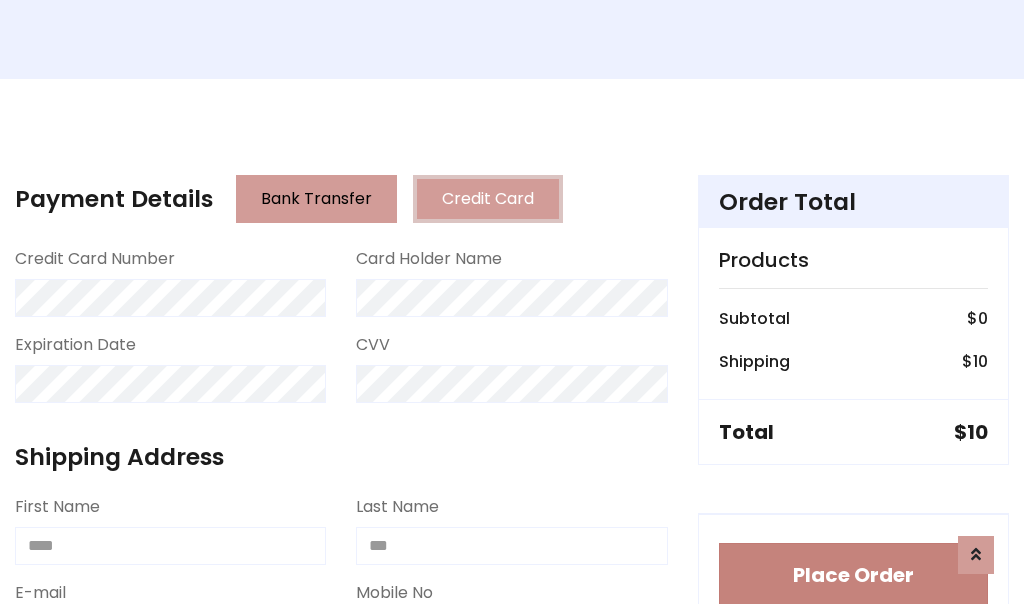 type on "*****" 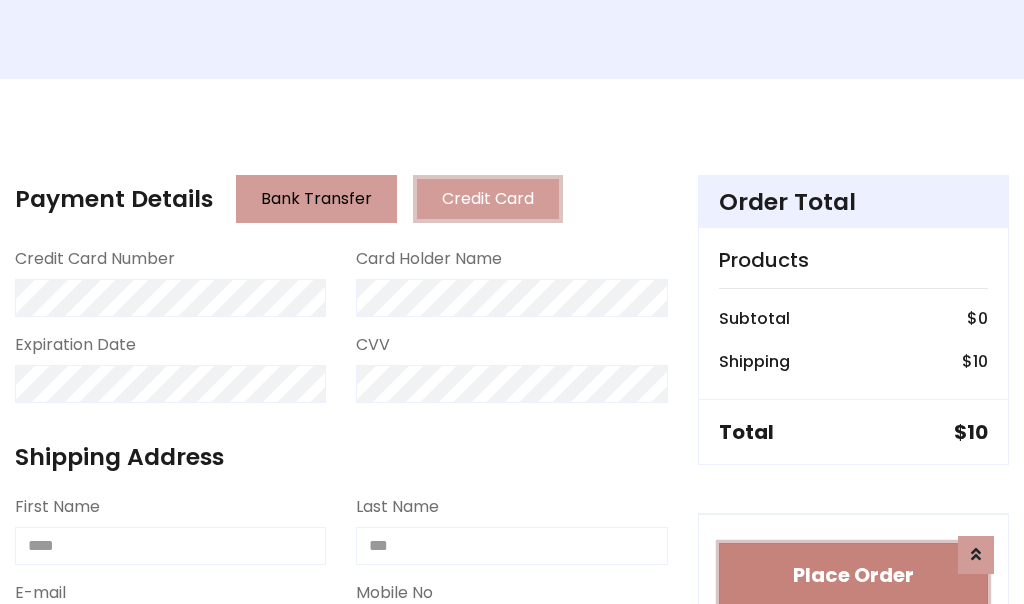 click on "Place Order" at bounding box center [853, 575] 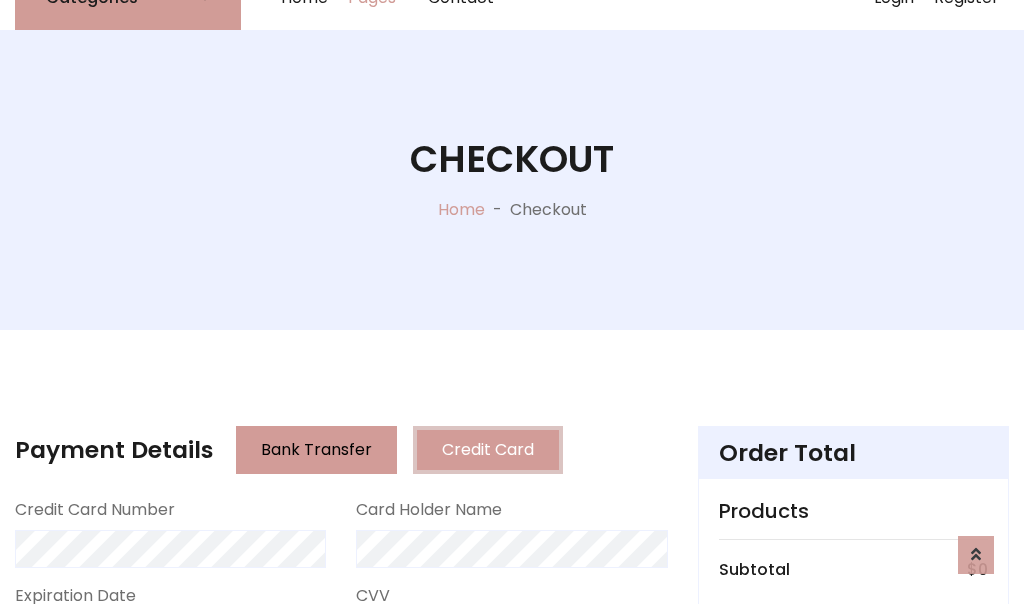 scroll, scrollTop: 0, scrollLeft: 0, axis: both 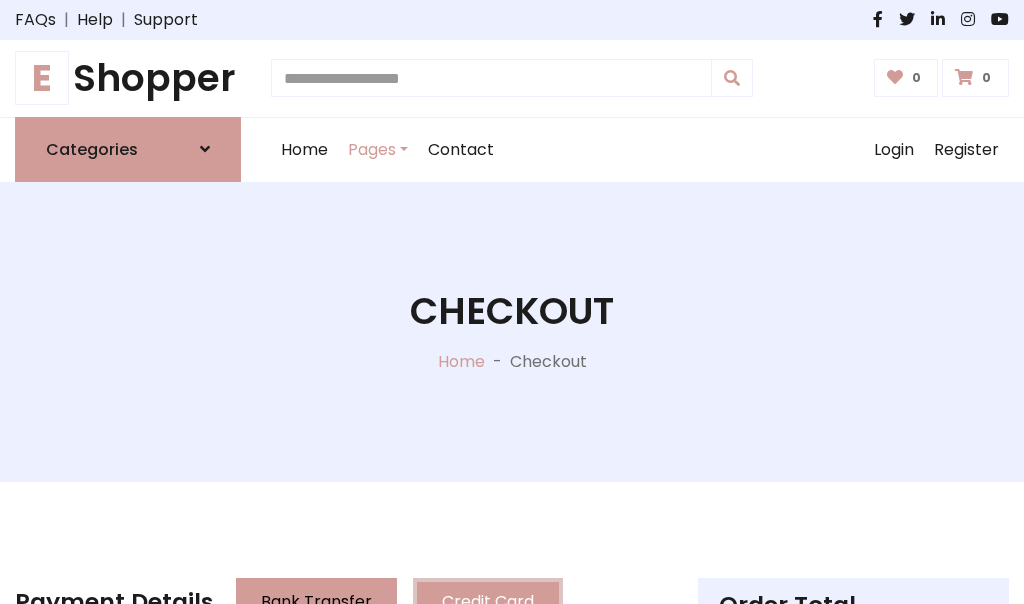 click on "E Shopper" at bounding box center [128, 78] 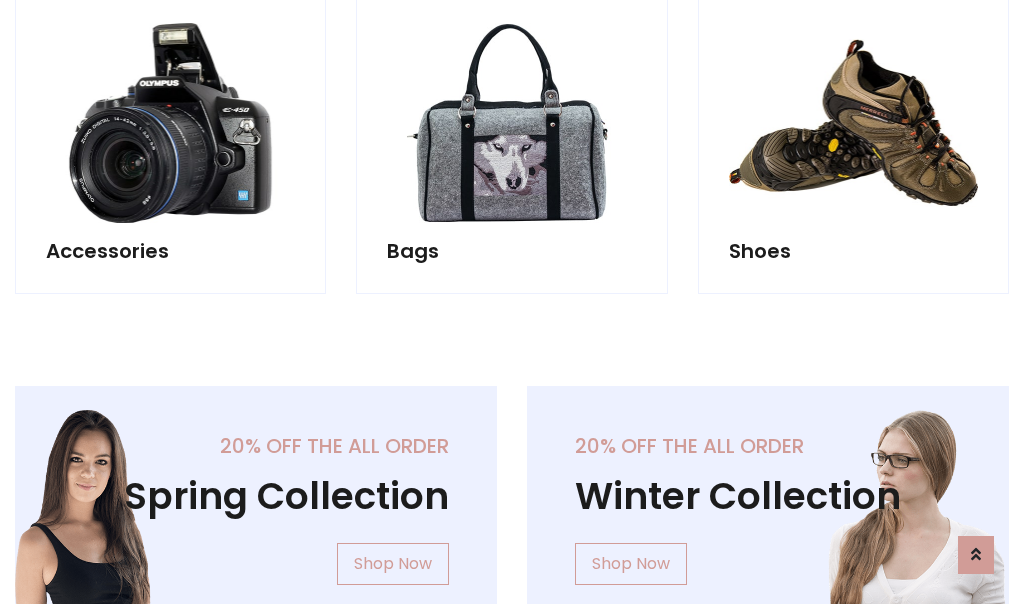 scroll, scrollTop: 770, scrollLeft: 0, axis: vertical 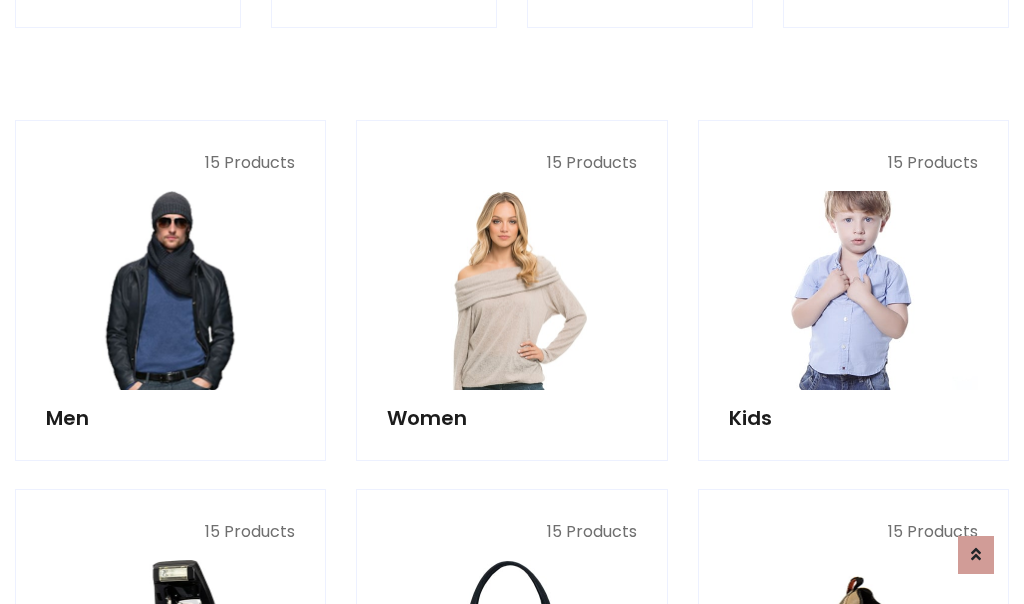 click at bounding box center (853, 290) 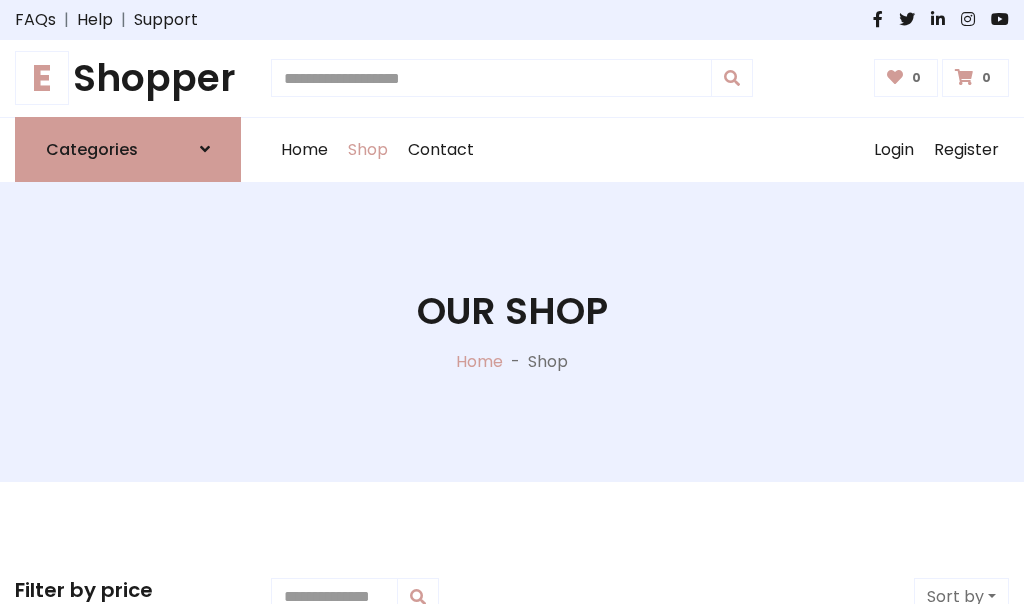 scroll, scrollTop: 549, scrollLeft: 0, axis: vertical 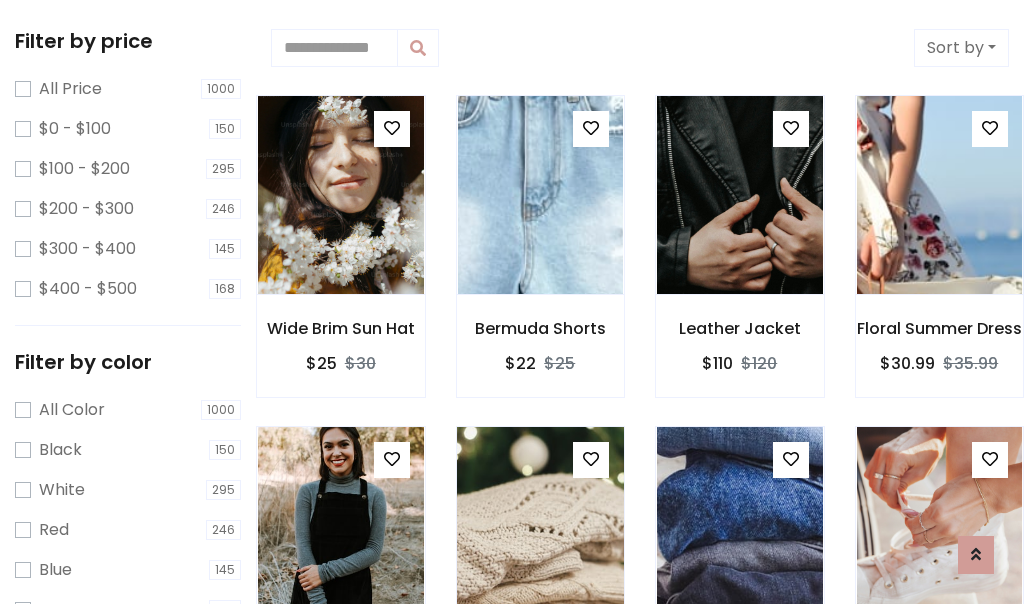 click at bounding box center (591, 459) 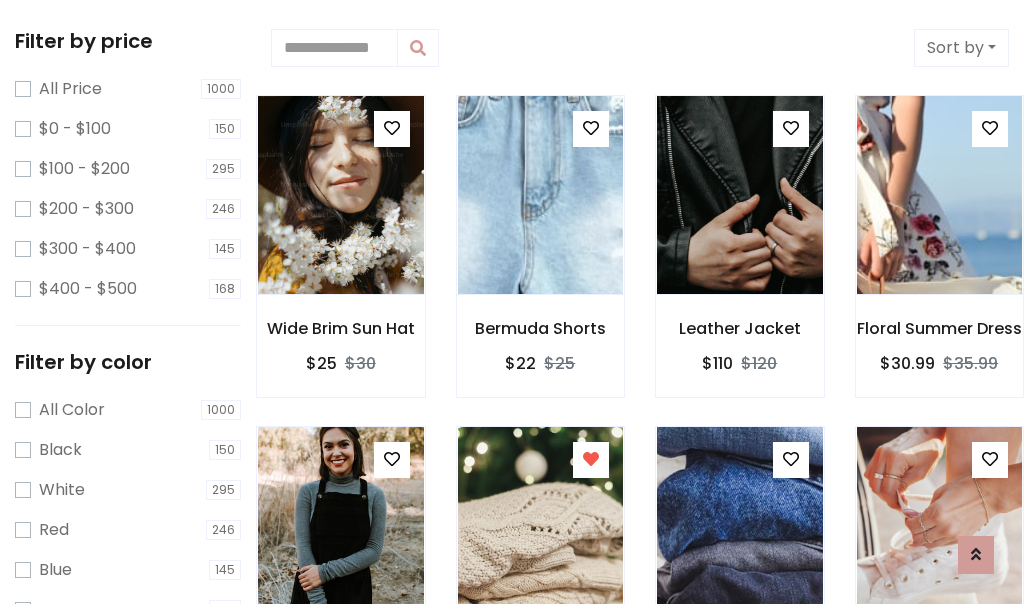 click at bounding box center (939, 858) 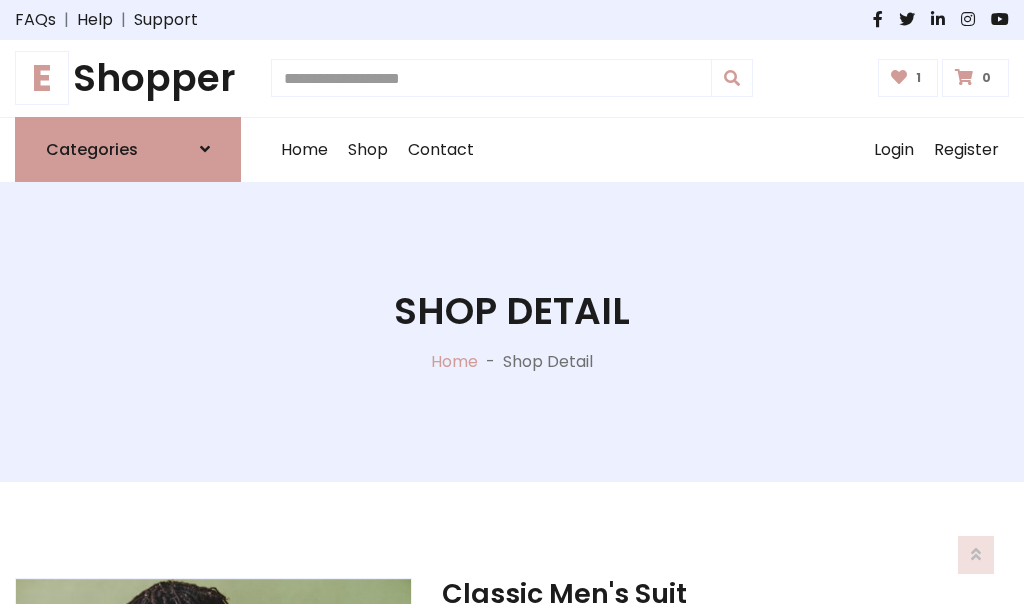 scroll, scrollTop: 262, scrollLeft: 0, axis: vertical 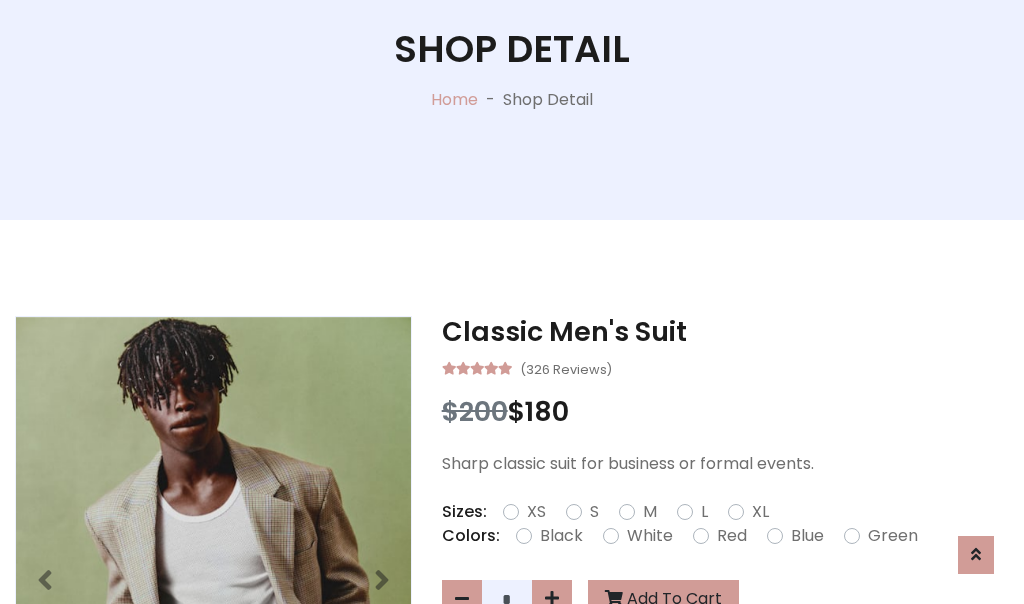 click on "XL" at bounding box center (760, 512) 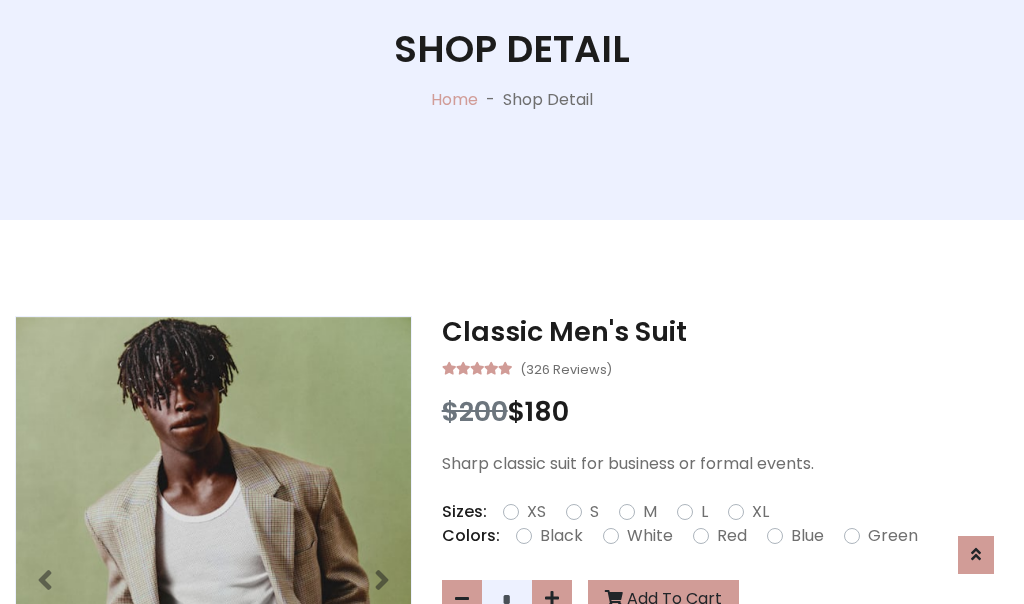 click on "Black" at bounding box center (561, 536) 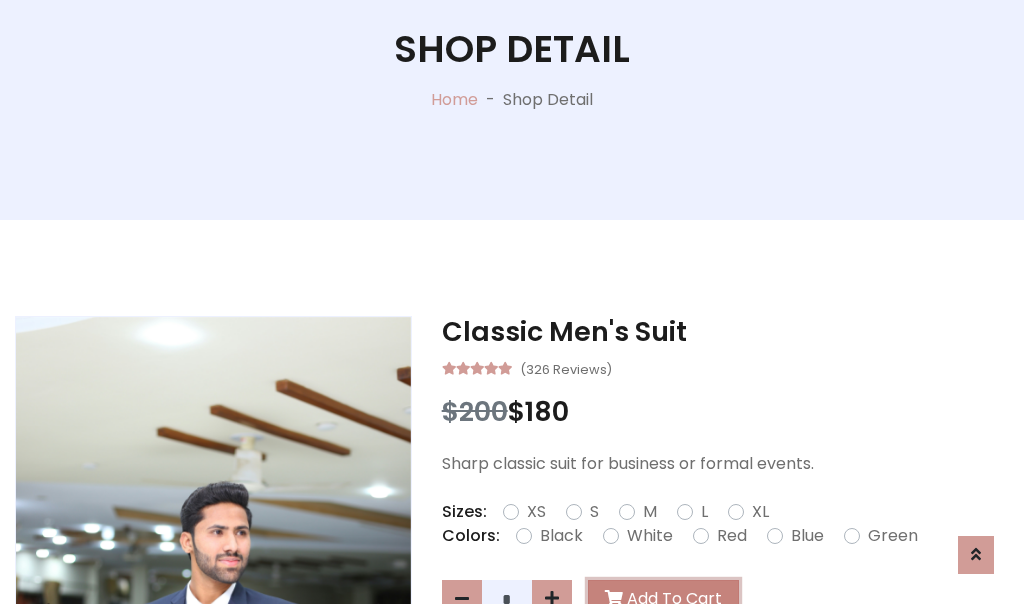 click on "Add To Cart" at bounding box center (663, 599) 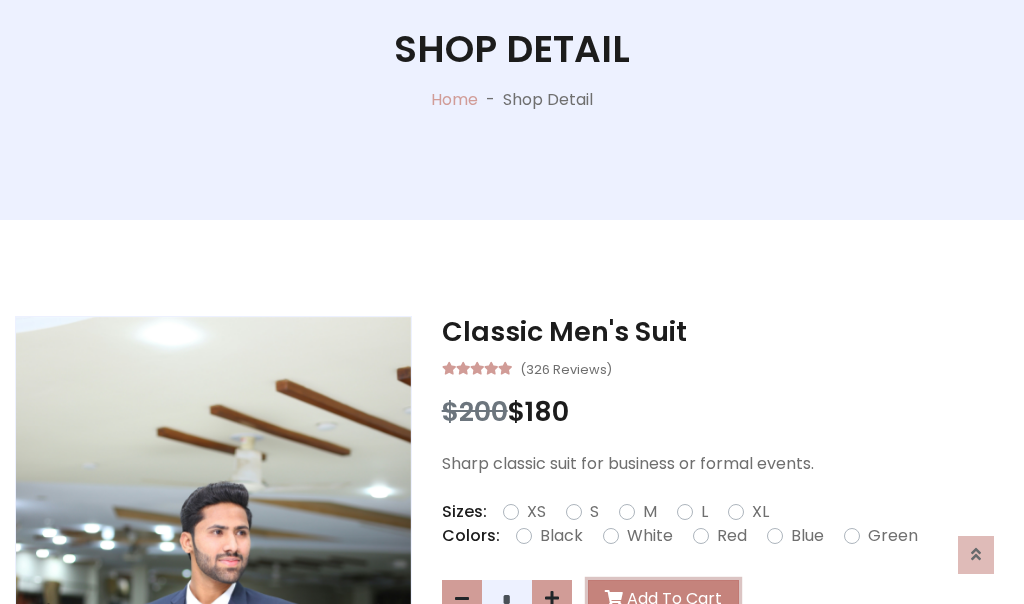 scroll, scrollTop: 0, scrollLeft: 0, axis: both 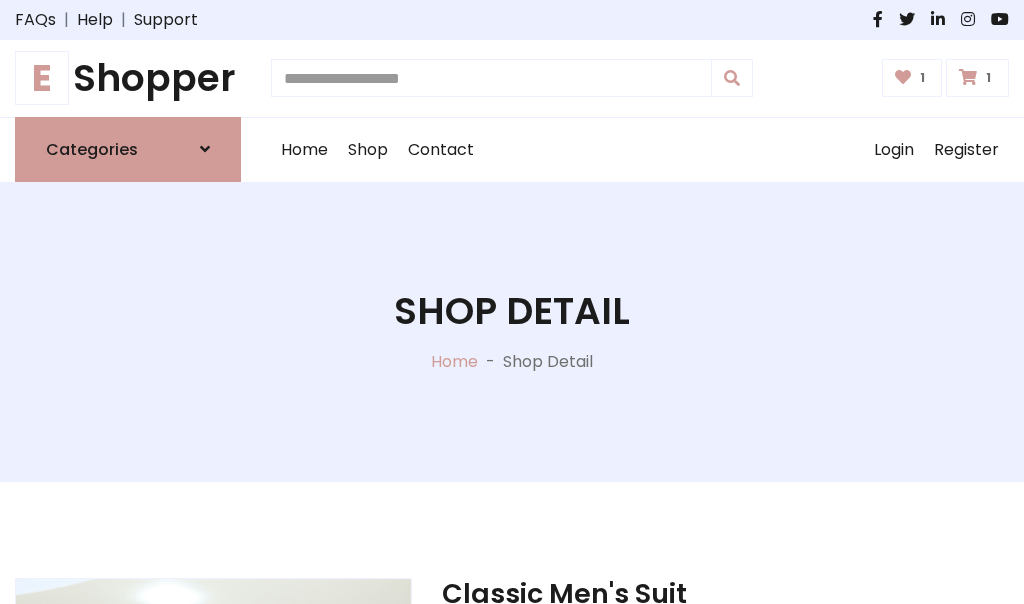 click at bounding box center (968, 77) 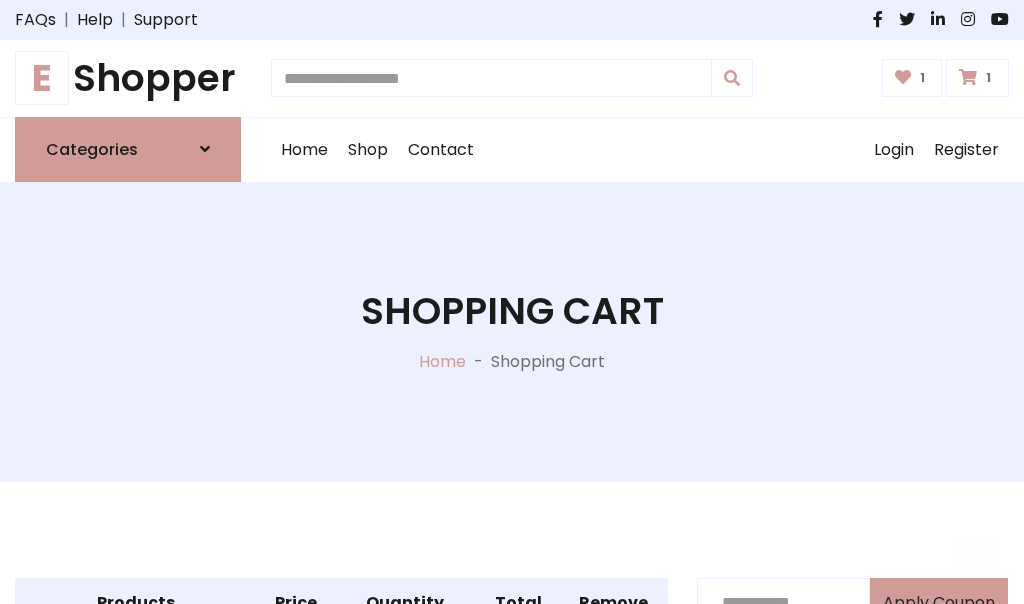 scroll, scrollTop: 570, scrollLeft: 0, axis: vertical 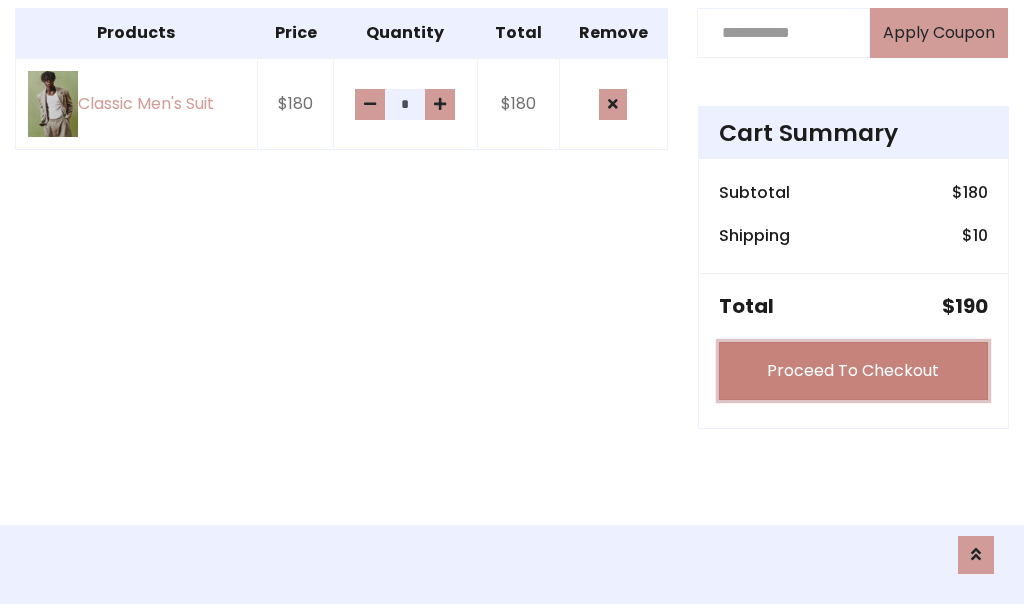 click on "Proceed To Checkout" at bounding box center (853, 371) 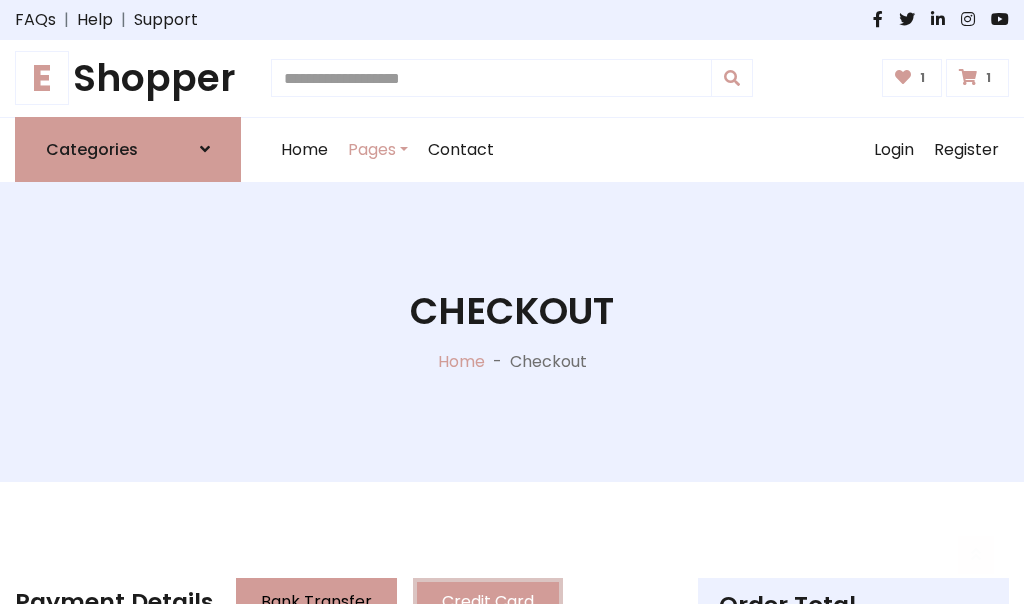 scroll, scrollTop: 201, scrollLeft: 0, axis: vertical 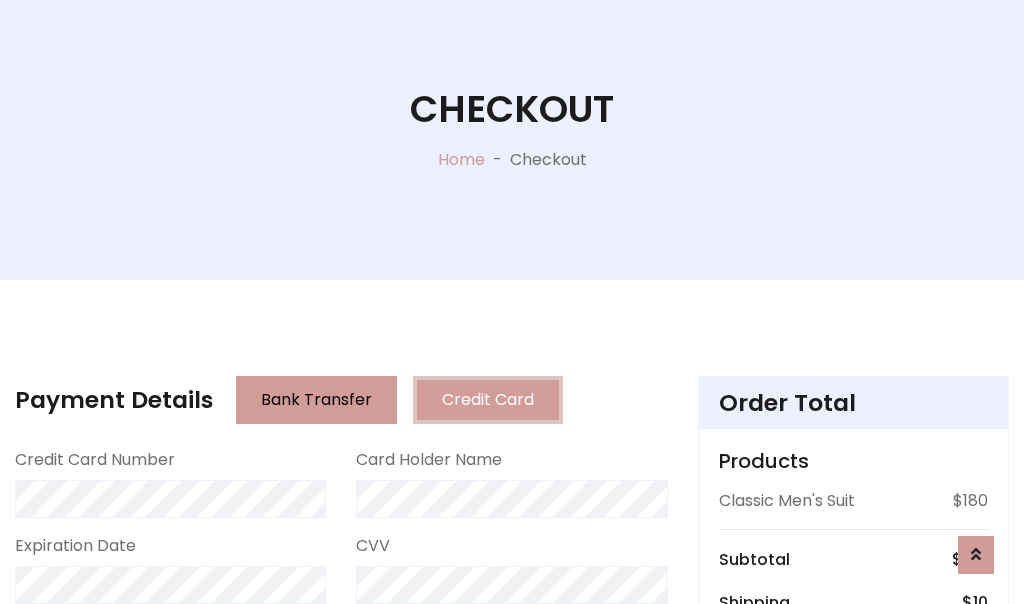 click on "Go to shipping" at bounding box center [853, 816] 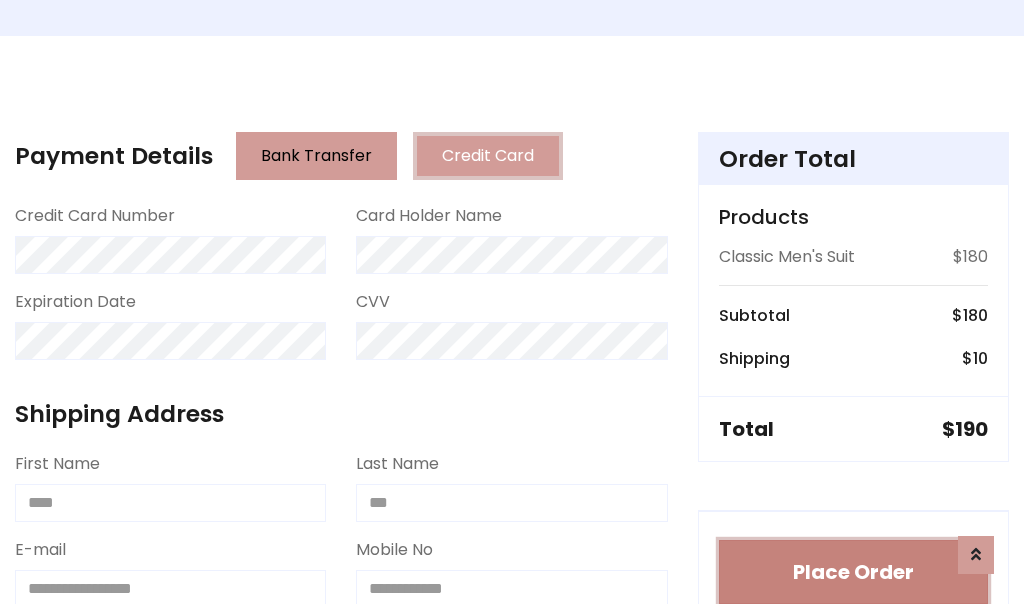 type 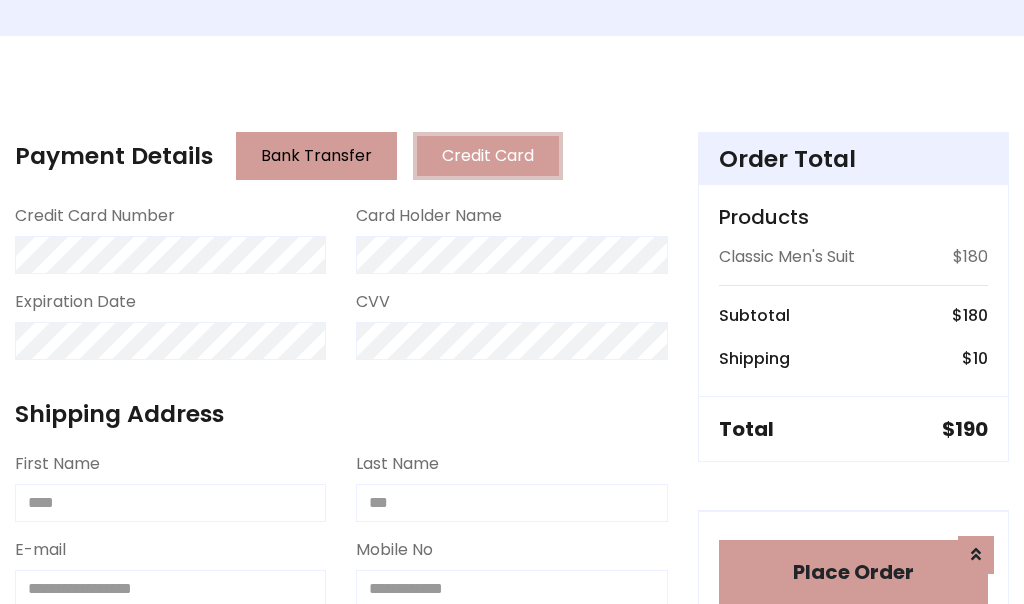 scroll, scrollTop: 1216, scrollLeft: 0, axis: vertical 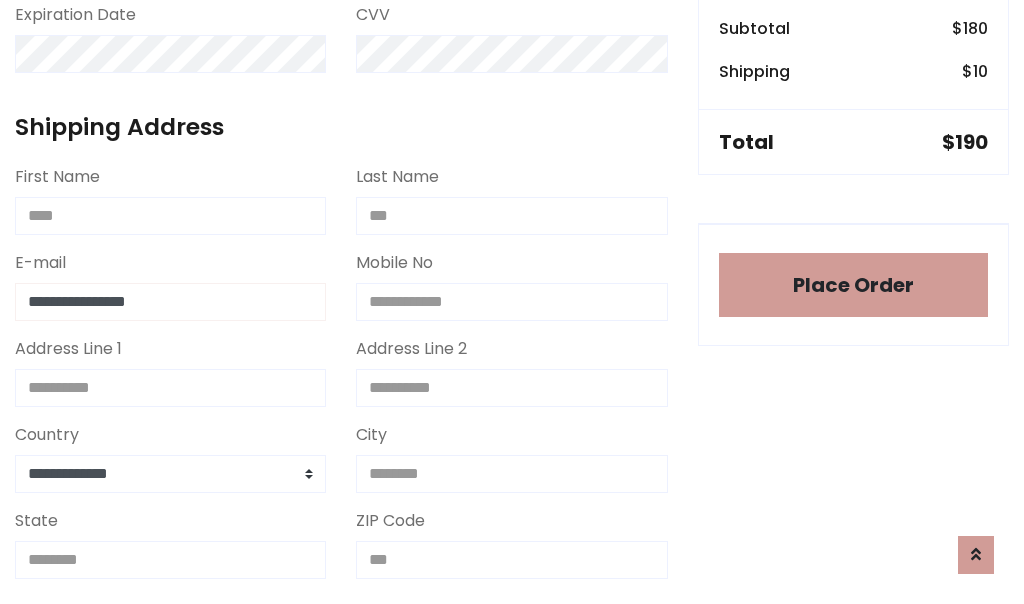 type on "**********" 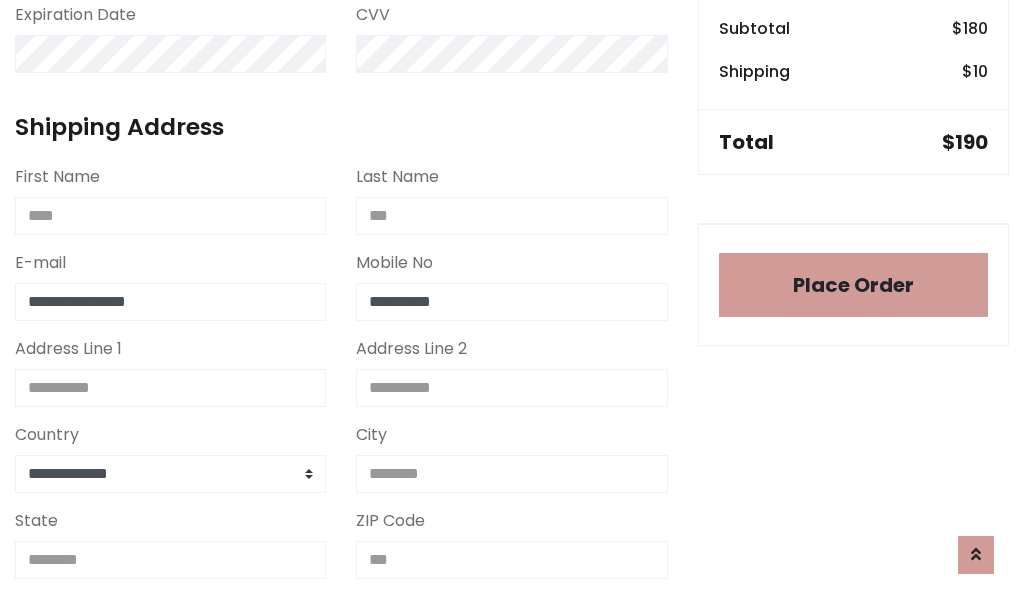 scroll, scrollTop: 573, scrollLeft: 0, axis: vertical 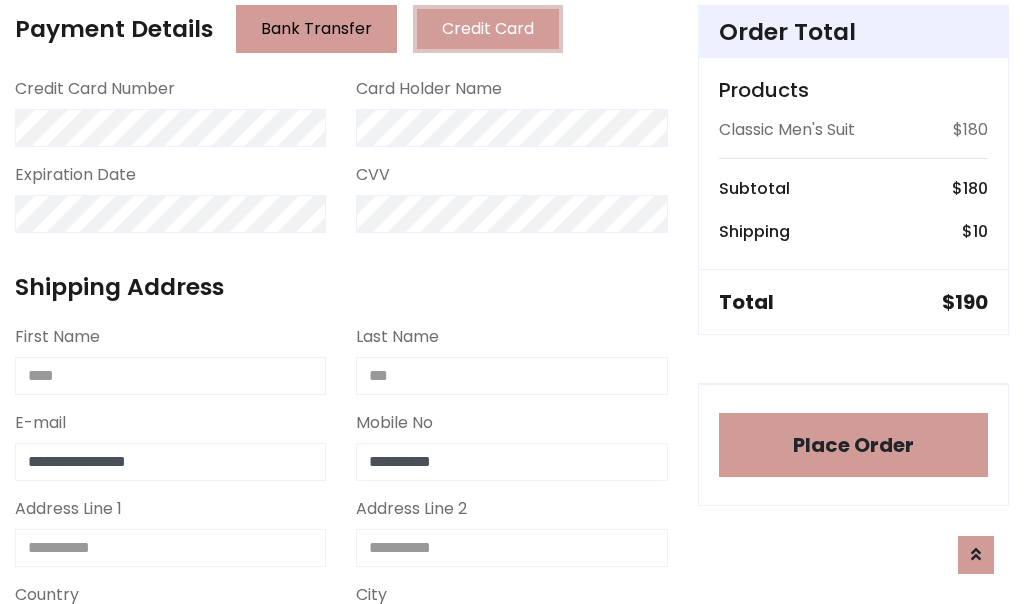 type on "**********" 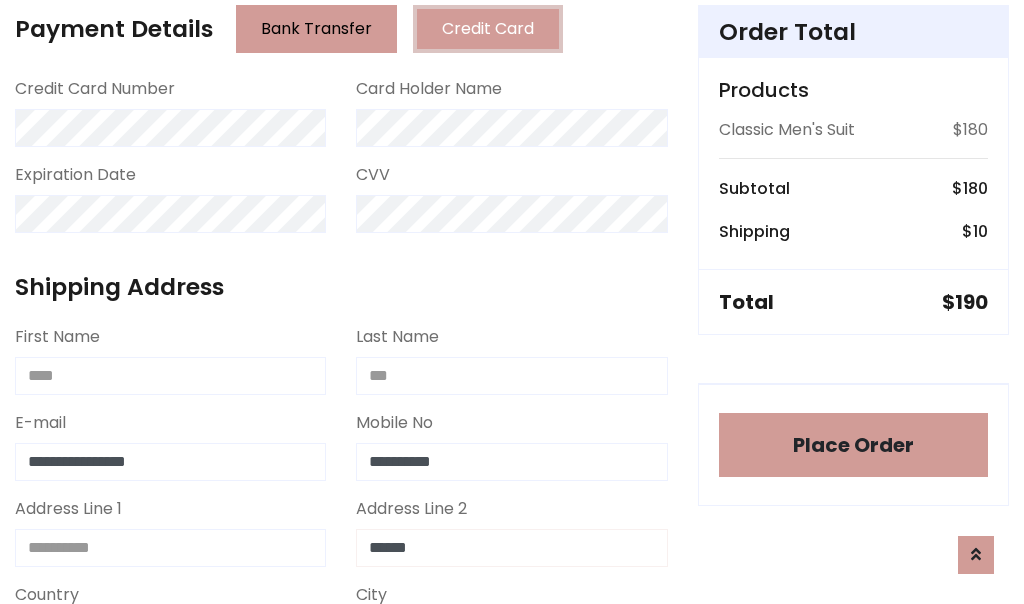 type on "******" 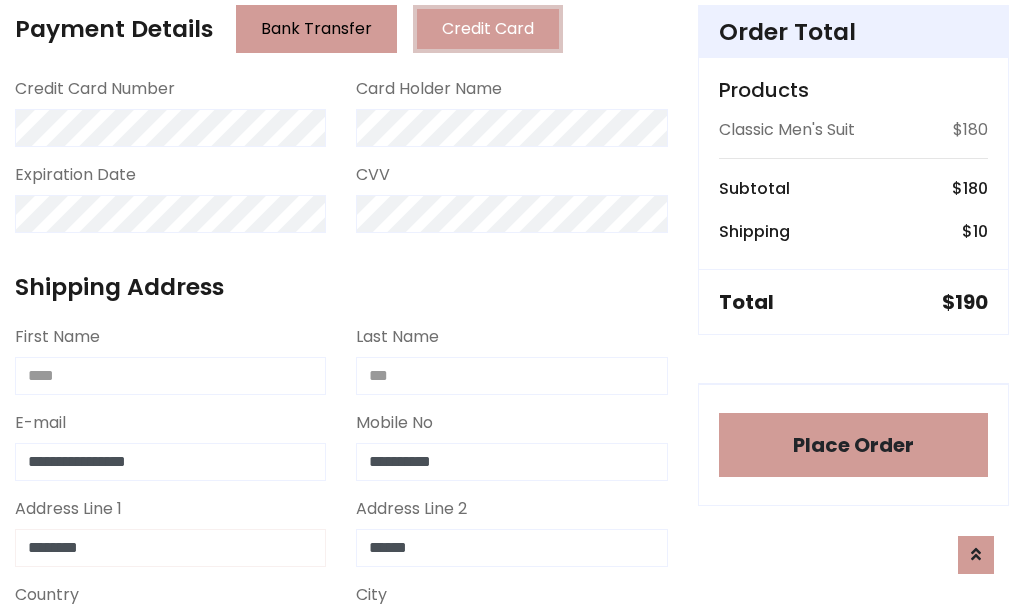 type on "********" 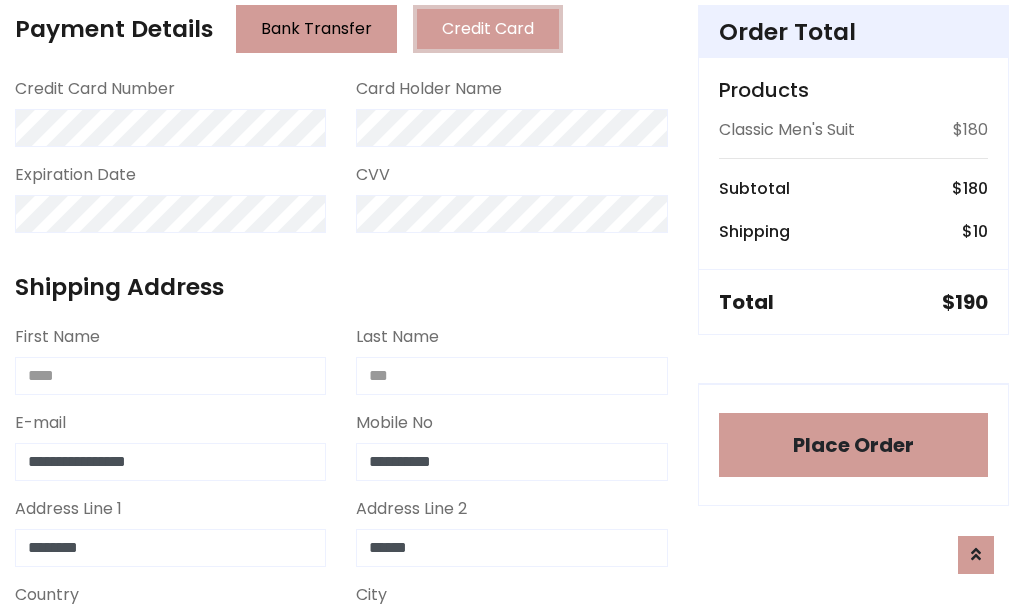 select on "*******" 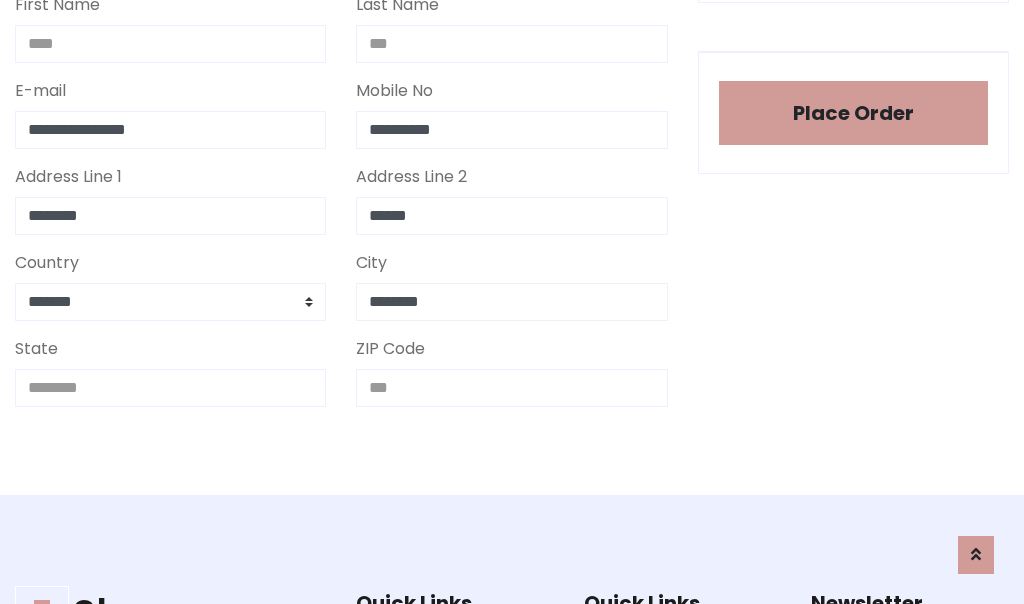 type on "********" 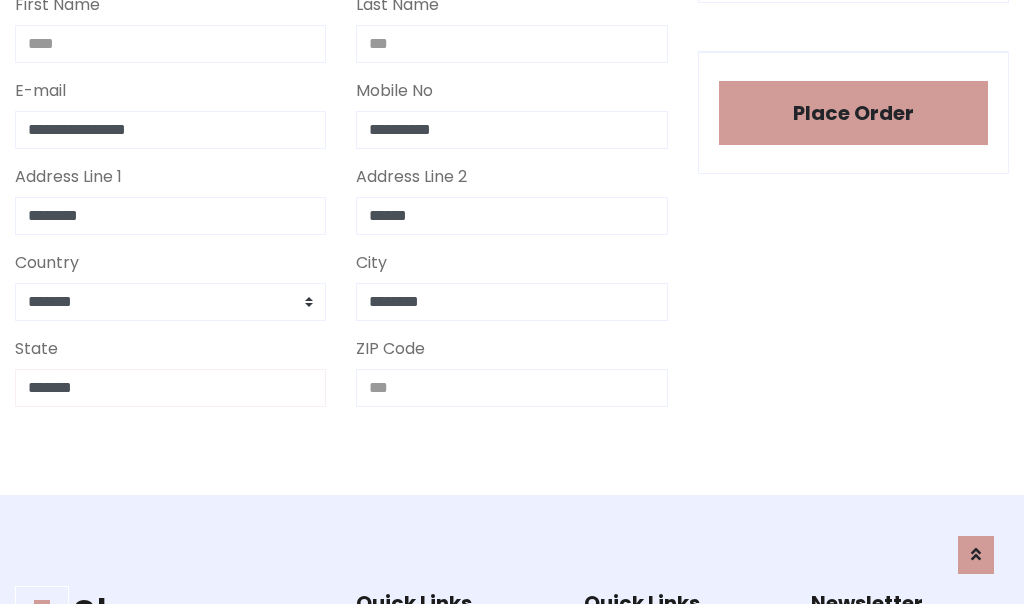 type on "*******" 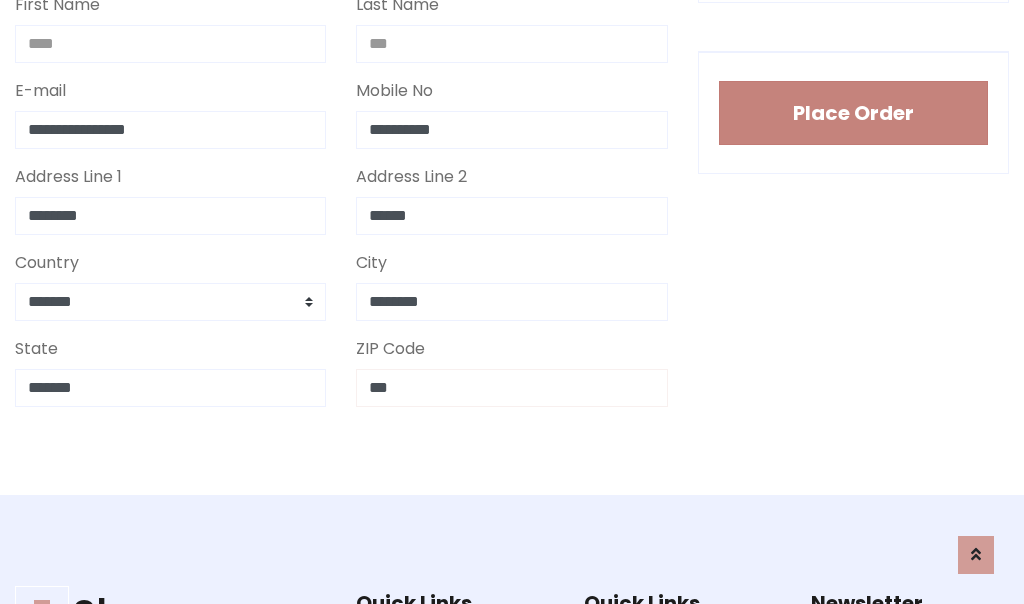 type on "***" 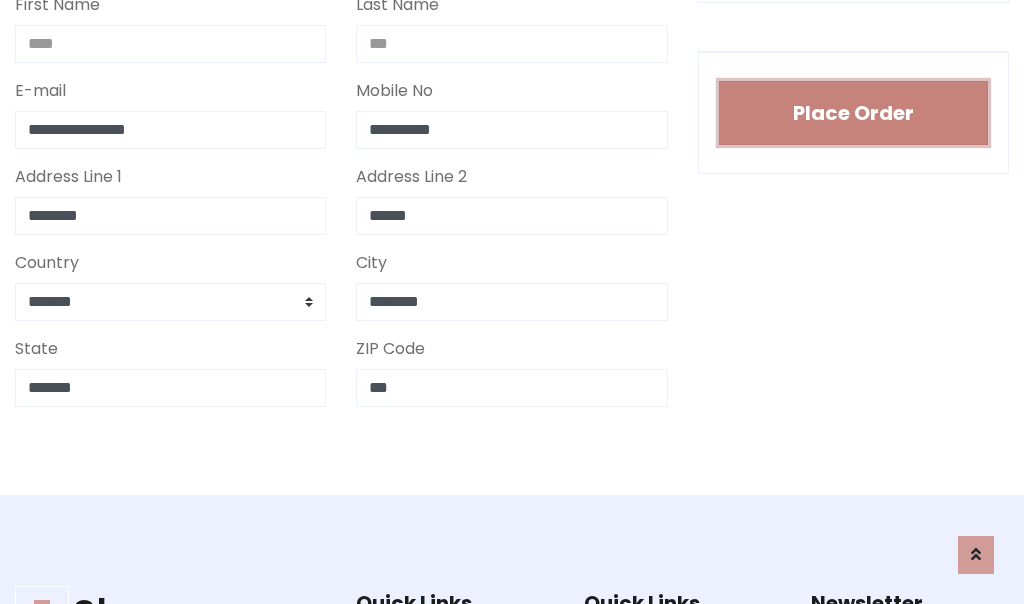 click on "Place Order" at bounding box center (853, 113) 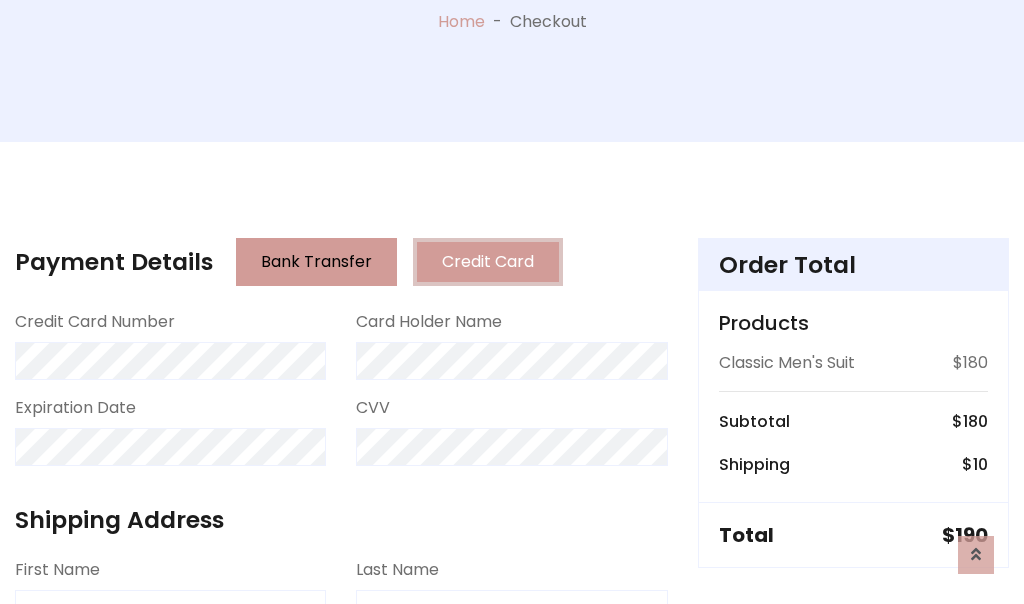 scroll, scrollTop: 0, scrollLeft: 0, axis: both 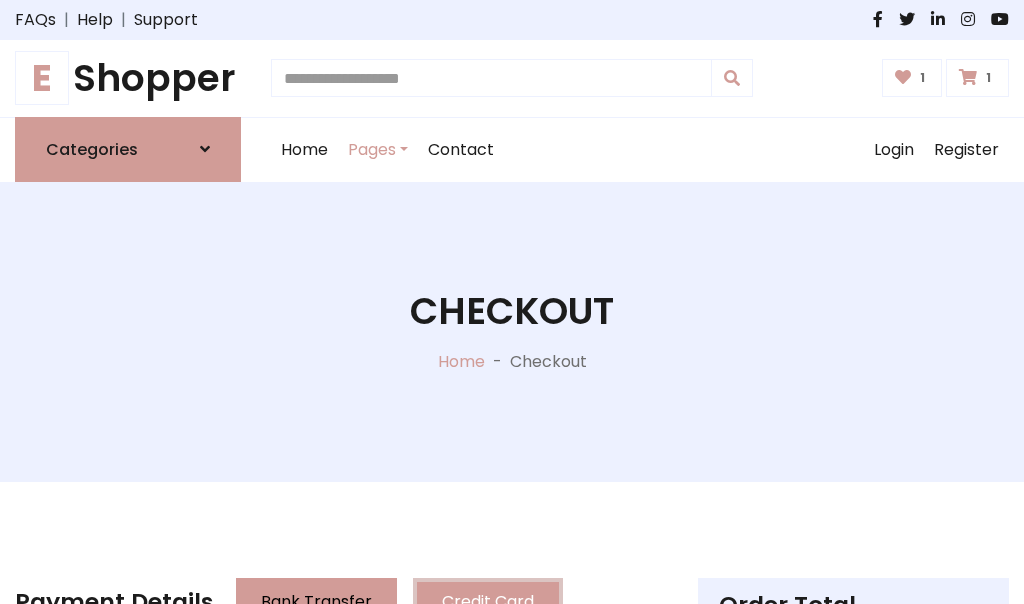 click on "E" at bounding box center (42, 78) 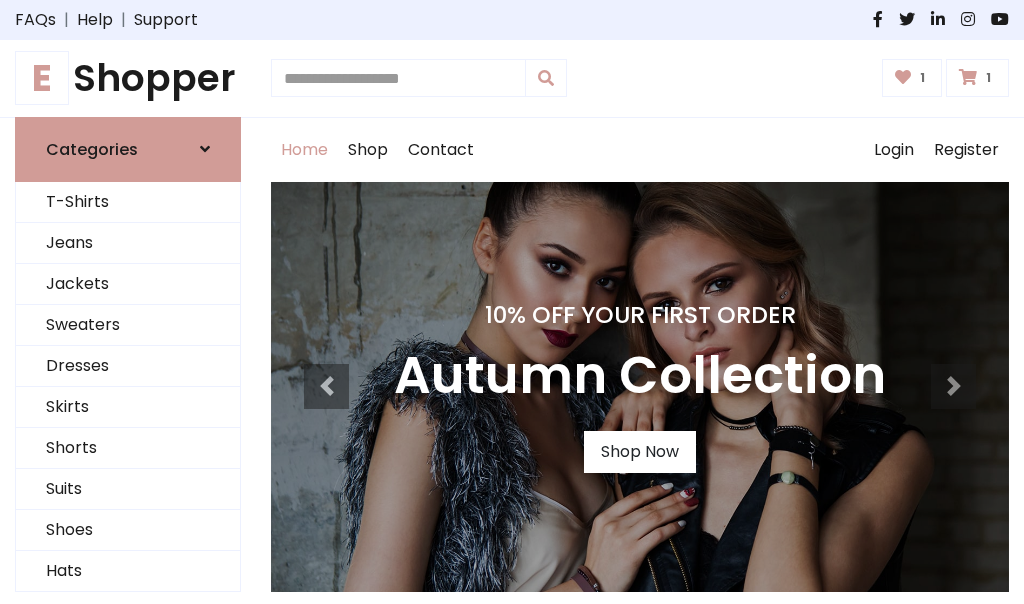 scroll, scrollTop: 0, scrollLeft: 0, axis: both 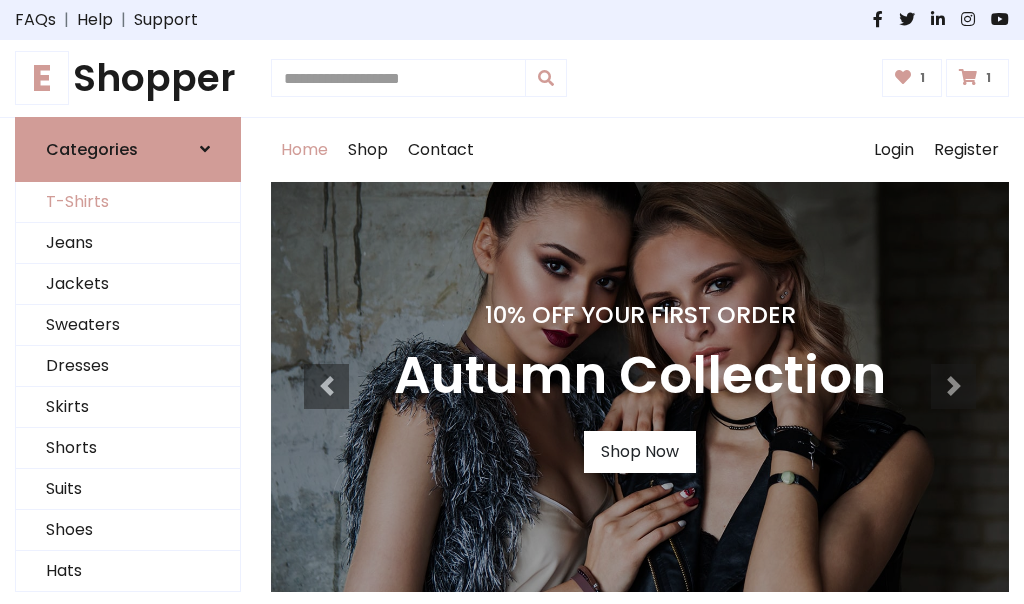 click on "T-Shirts" at bounding box center [128, 202] 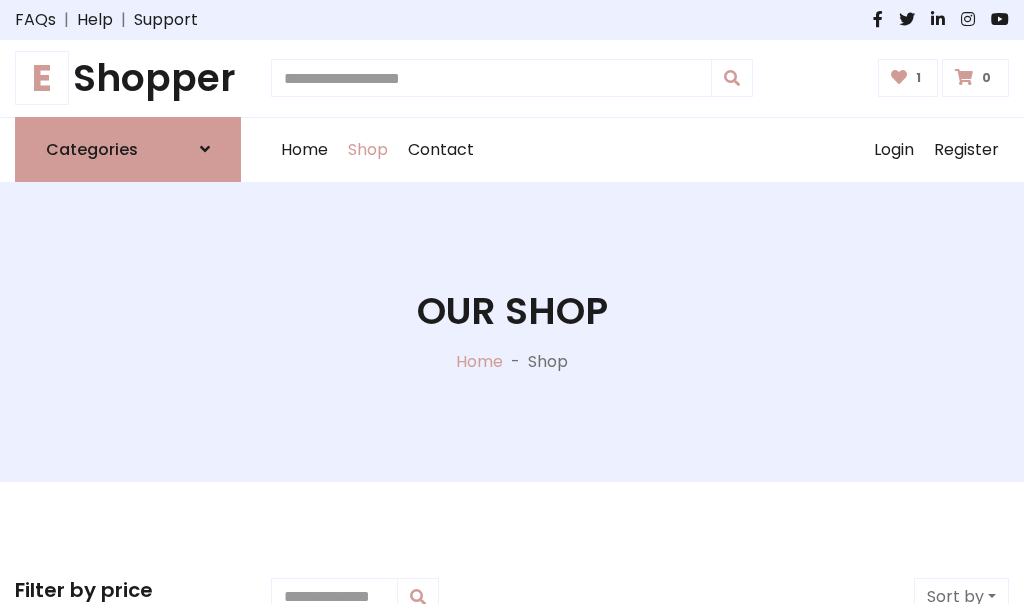 scroll, scrollTop: 0, scrollLeft: 0, axis: both 